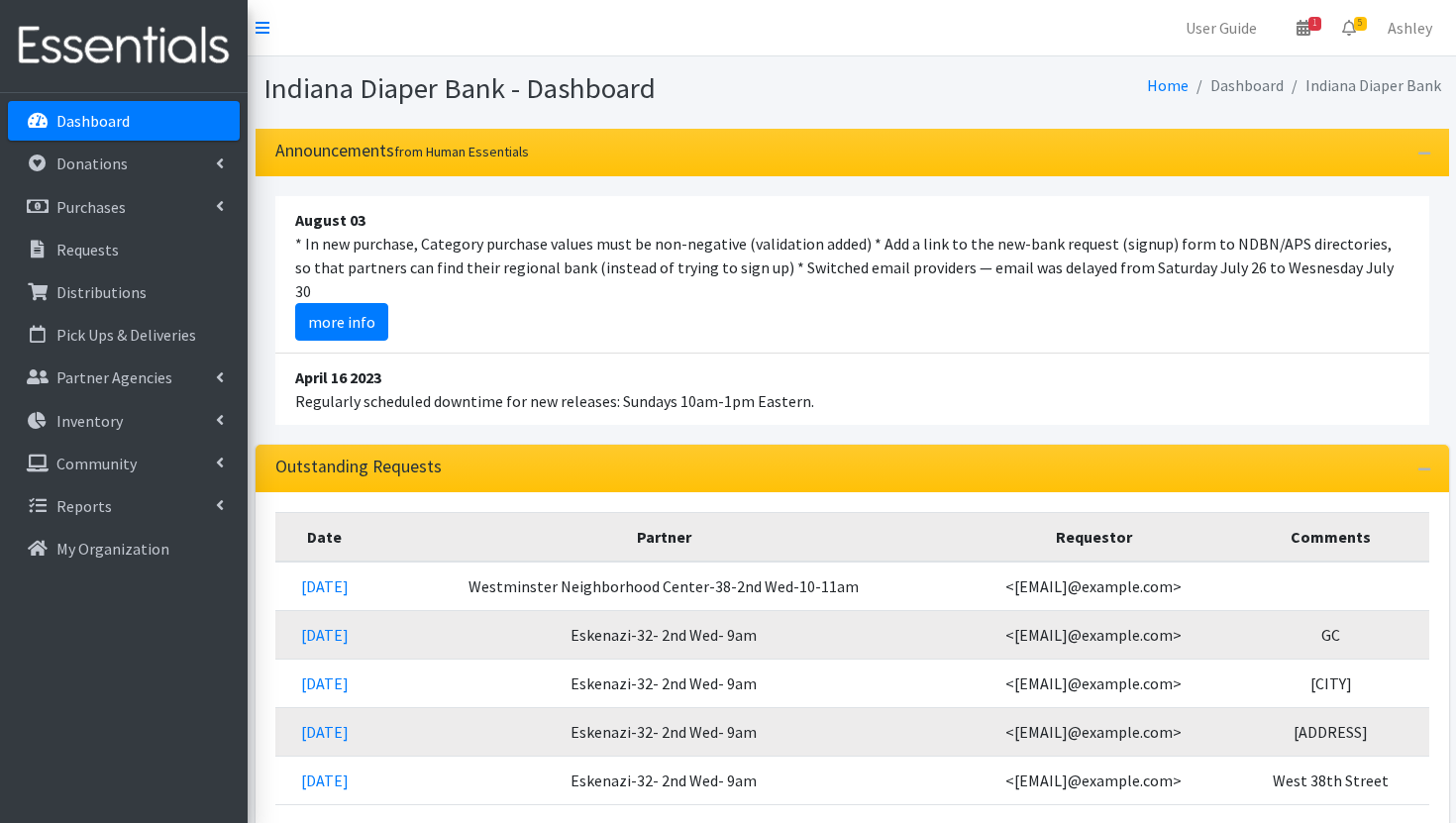 scroll, scrollTop: 0, scrollLeft: 0, axis: both 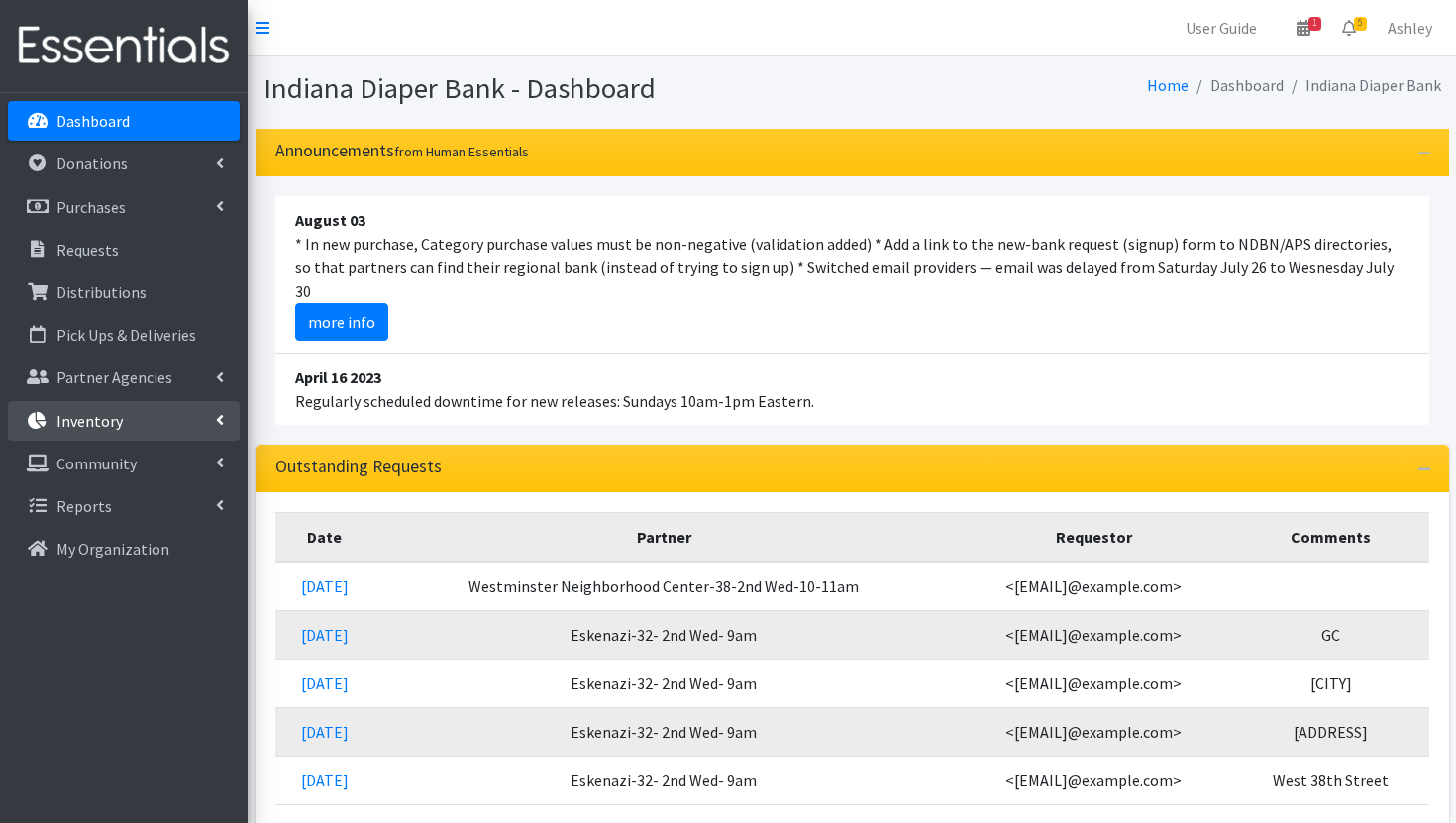 click on "Inventory" at bounding box center (124, 421) 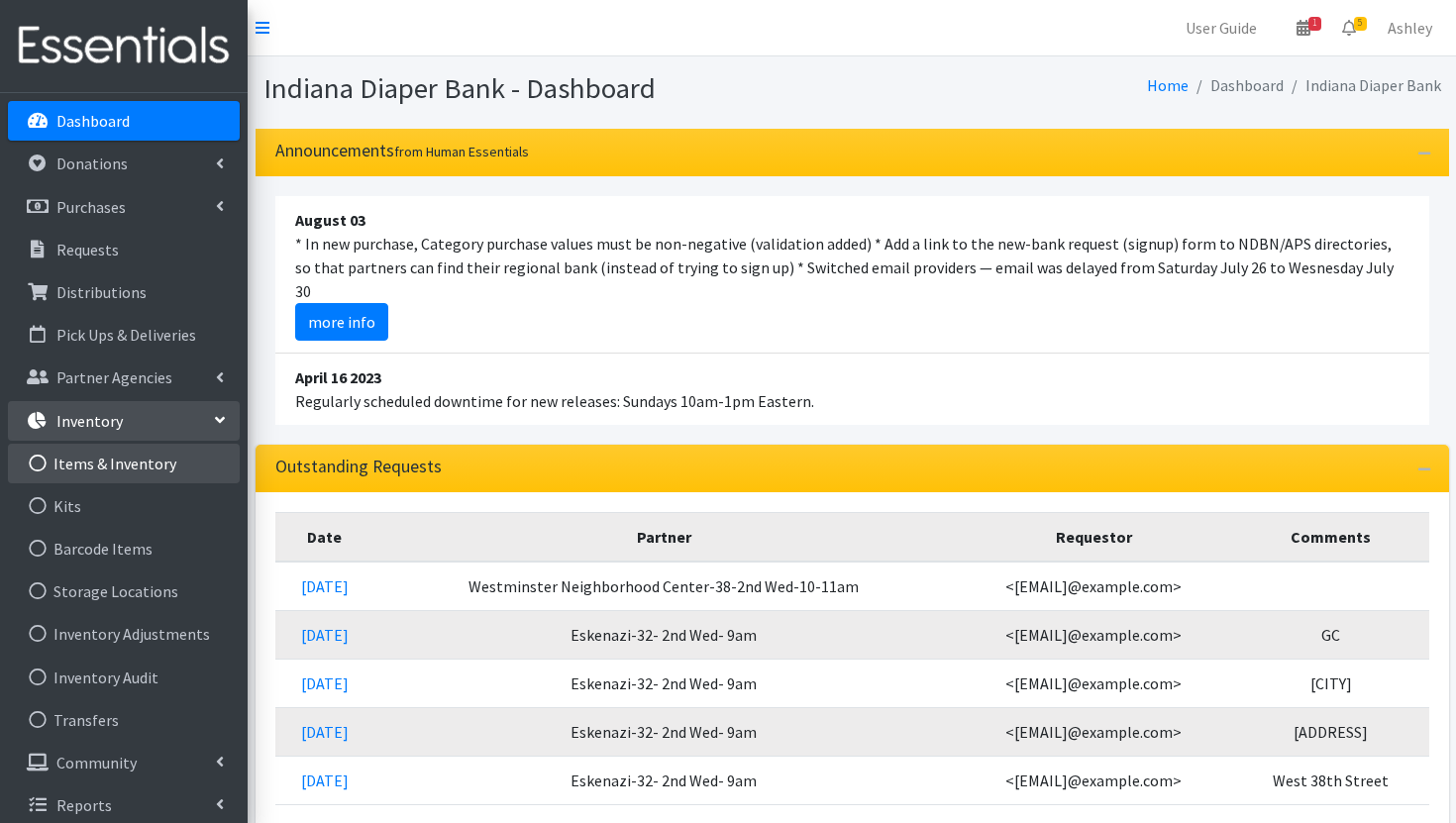 click on "Items & Inventory" at bounding box center [124, 463] 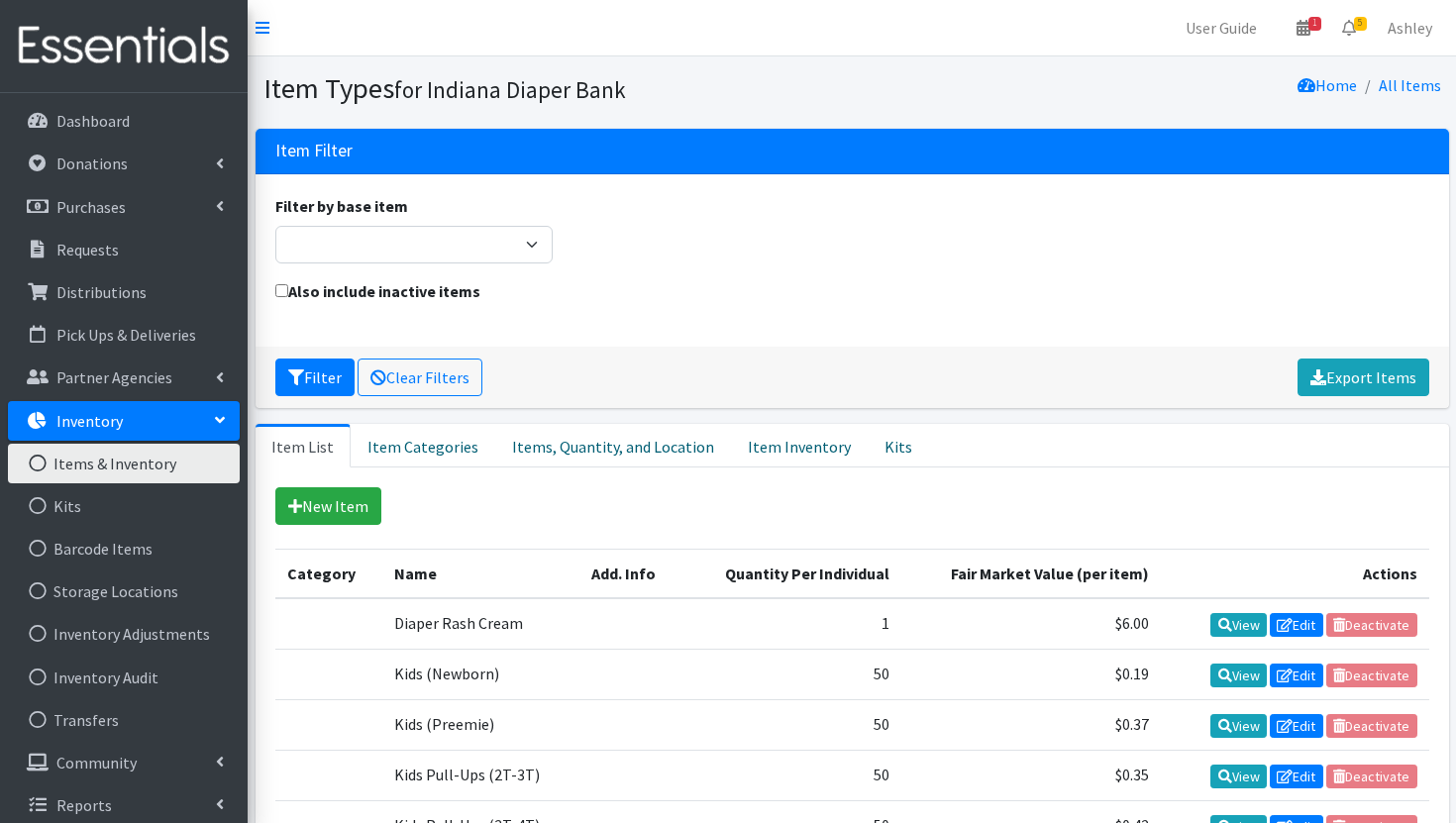 scroll, scrollTop: 0, scrollLeft: 0, axis: both 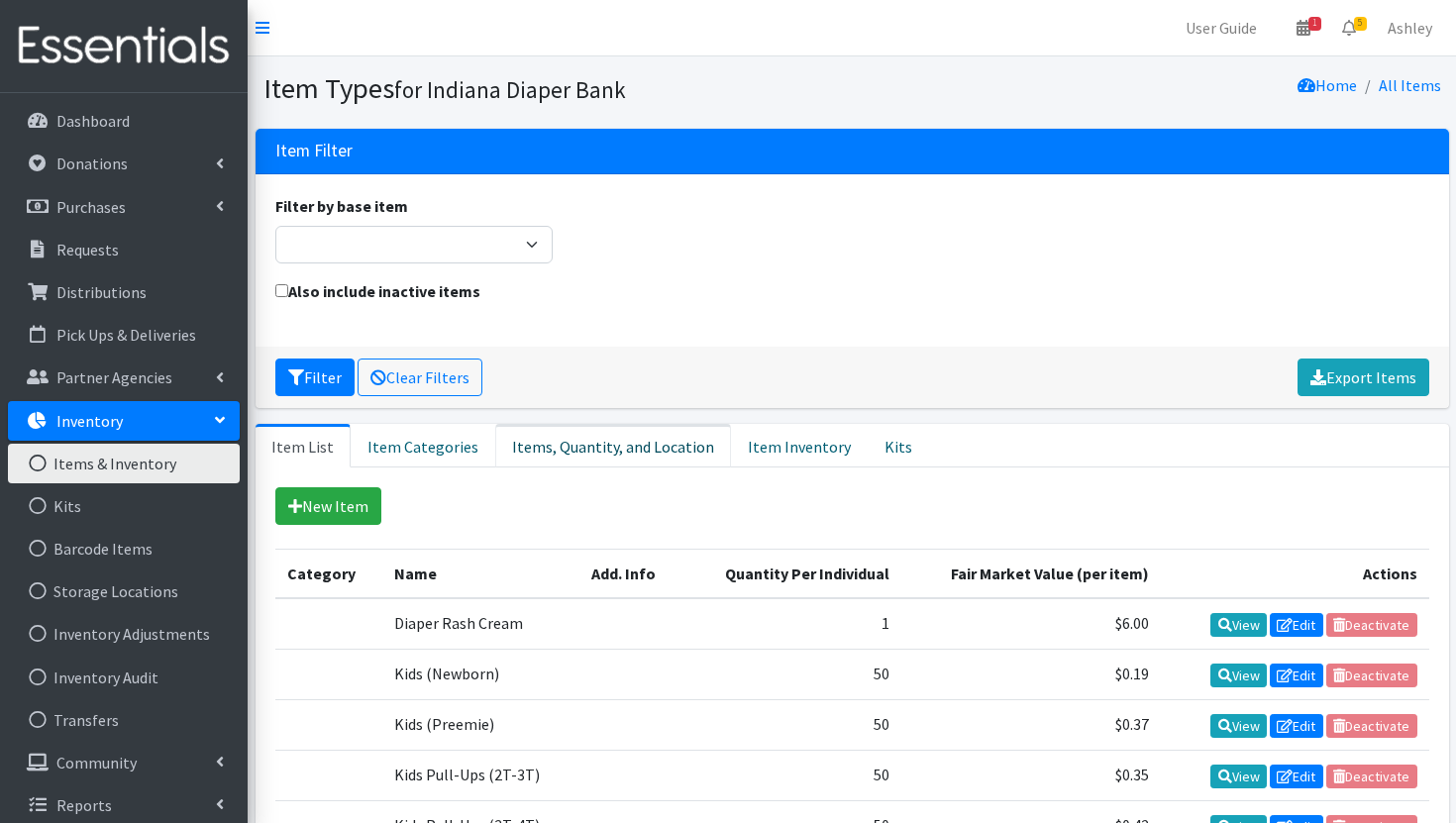 click on "Items,
Quantity, and Location" at bounding box center (613, 446) 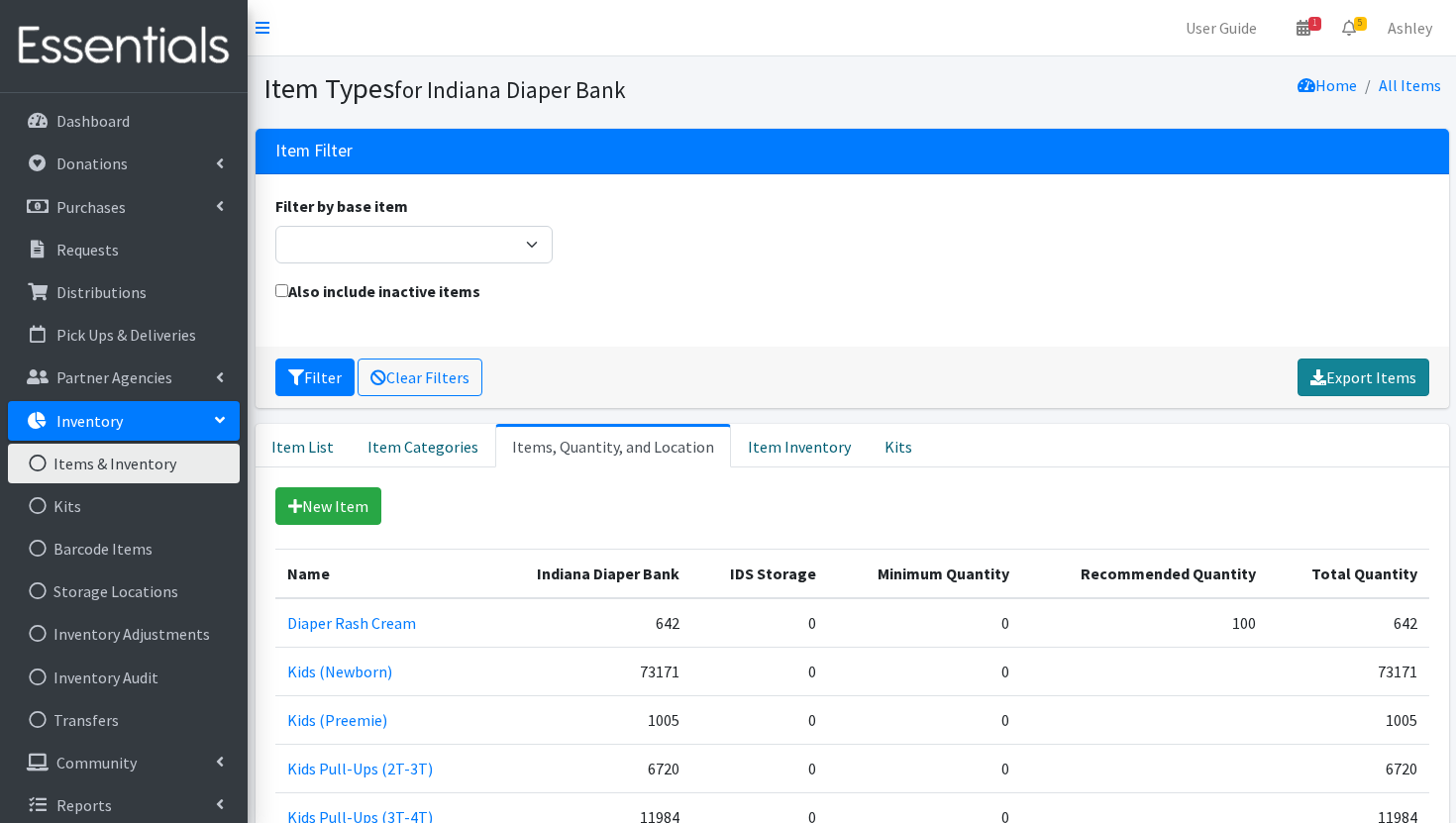 click on "Export Items" at bounding box center (1363, 377) 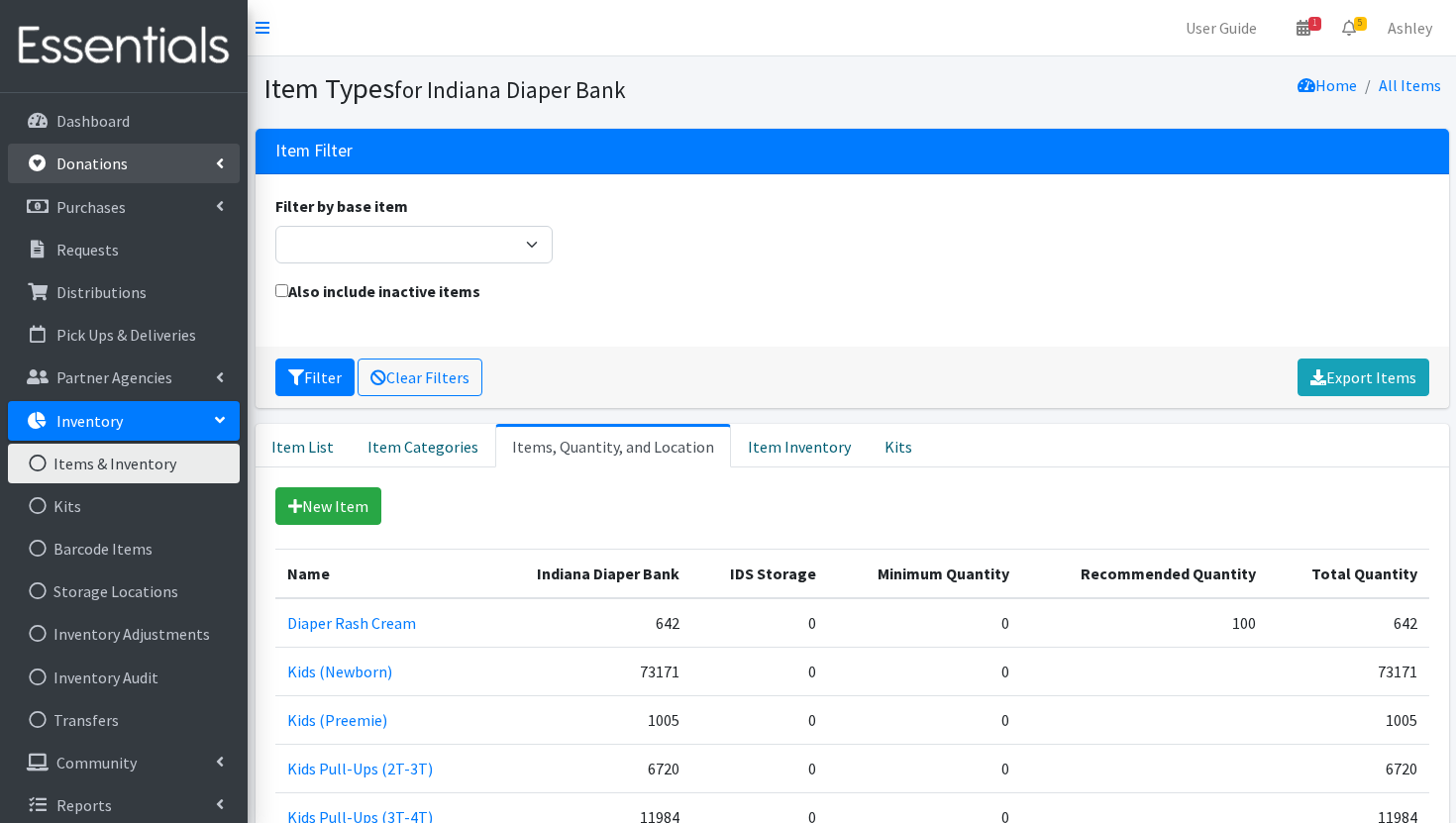 click on "Donations" at bounding box center [124, 163] 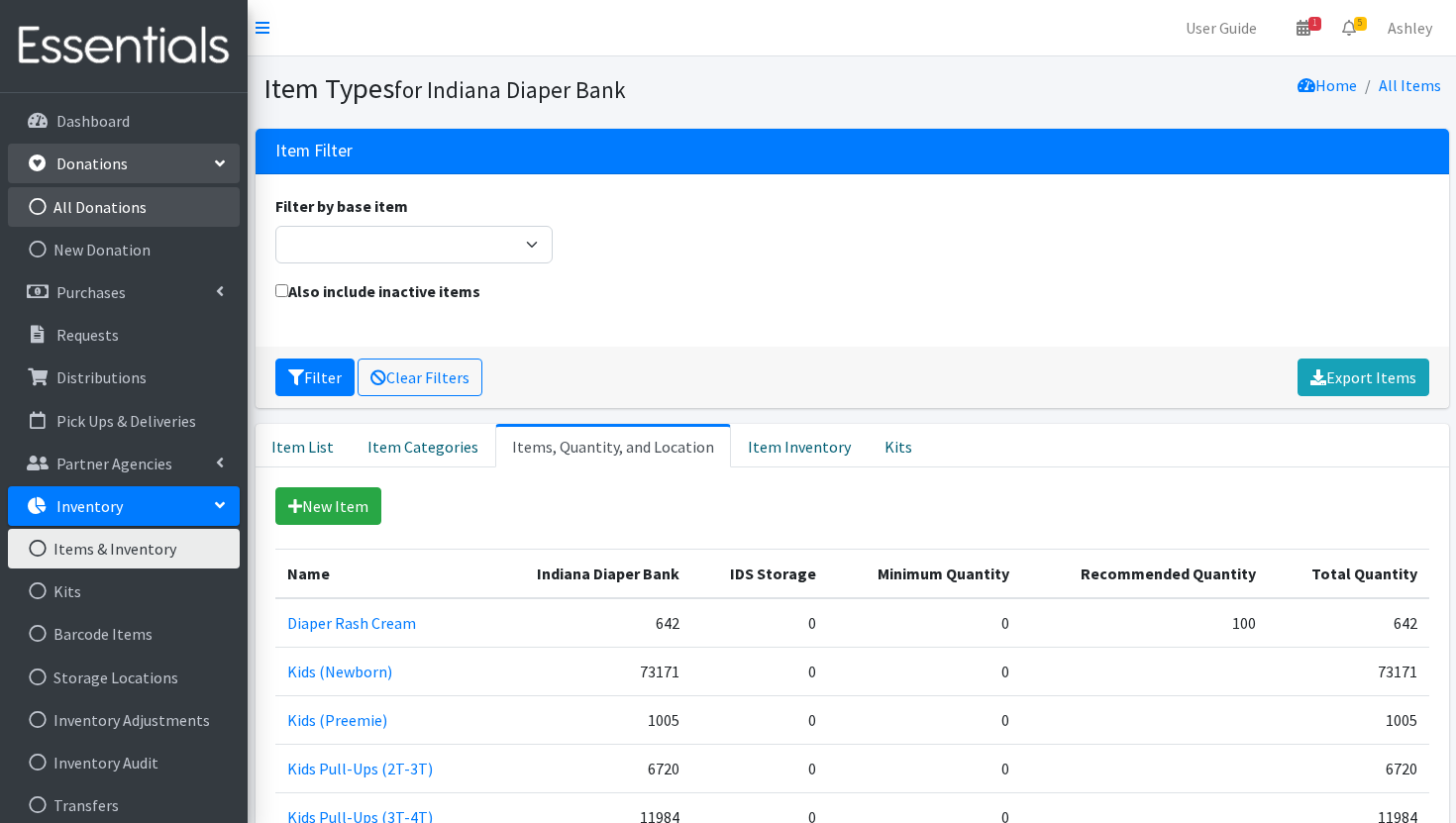click on "All Donations" at bounding box center [124, 207] 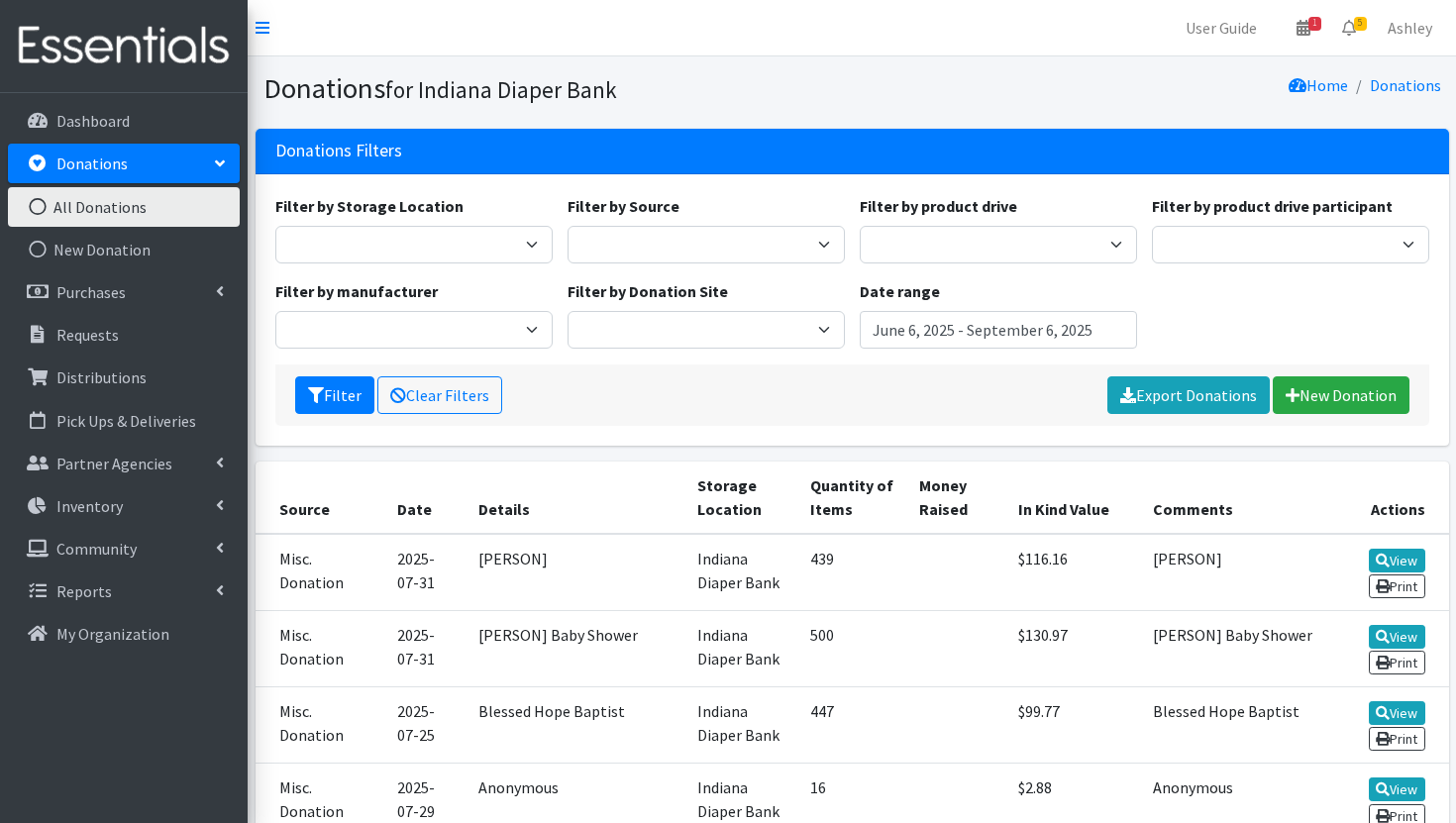 scroll, scrollTop: 0, scrollLeft: 0, axis: both 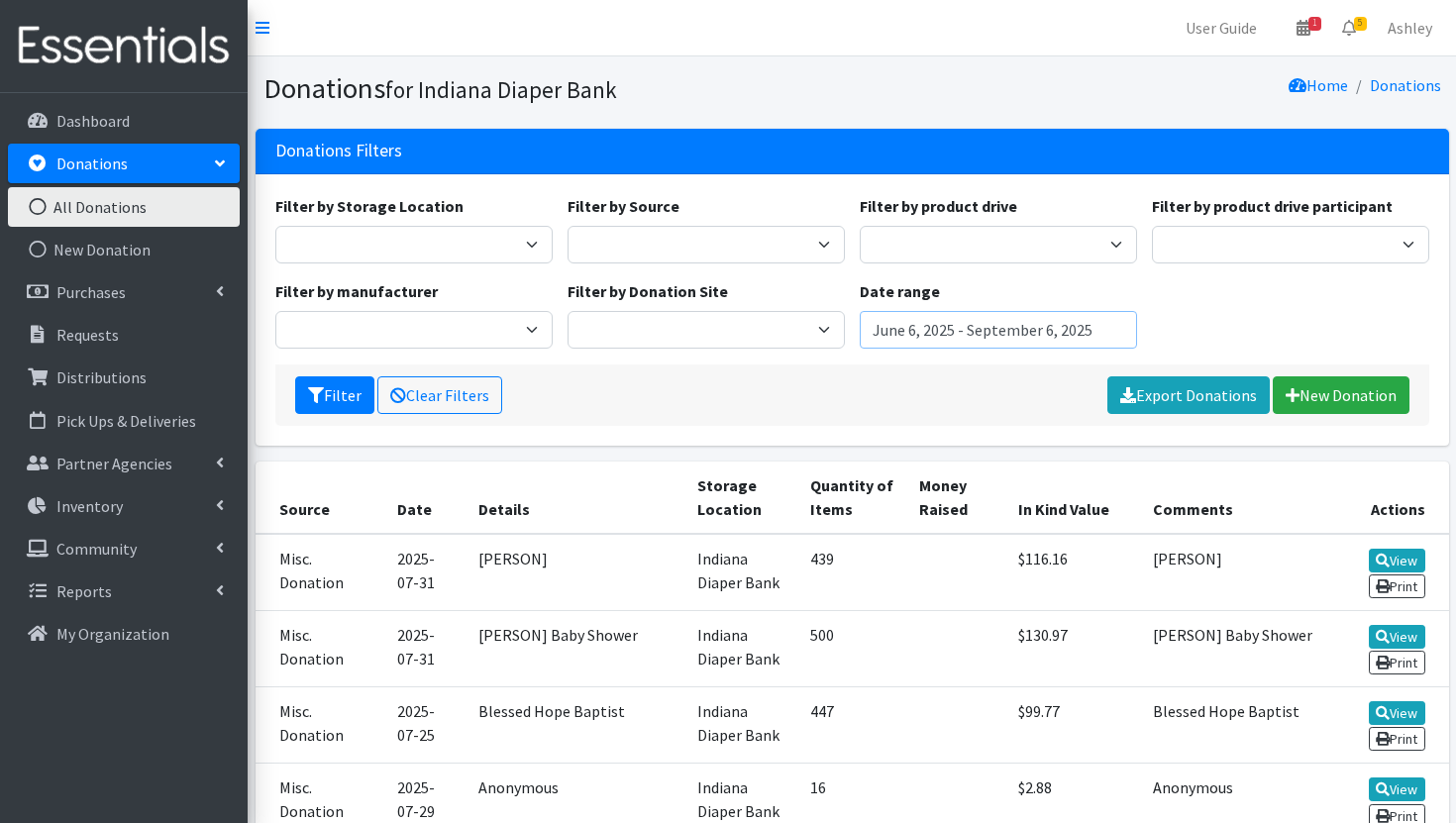 click on "June 6, 2025 - September 6, 2025" at bounding box center (998, 330) 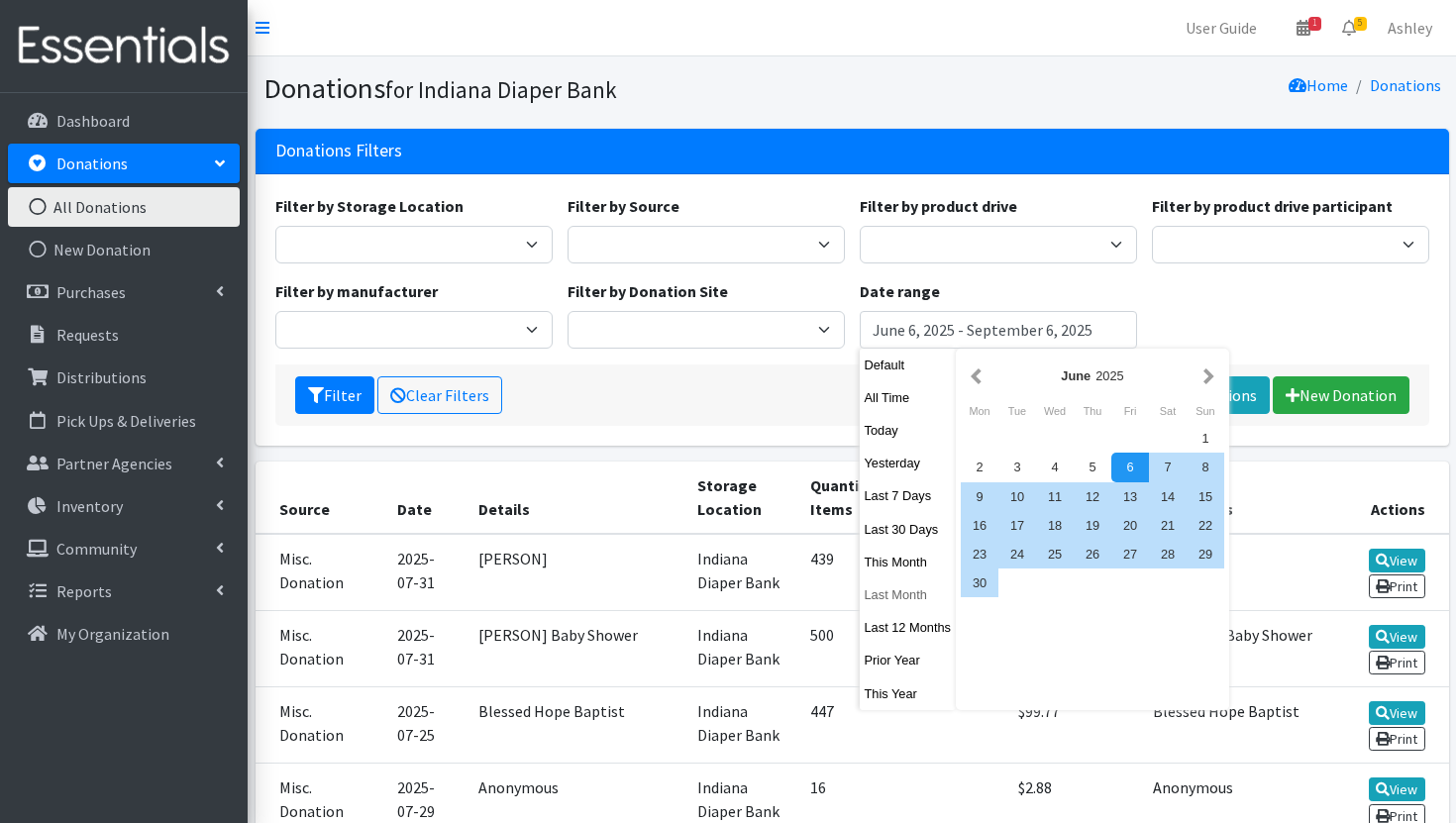 click on "Last Month" at bounding box center (908, 594) 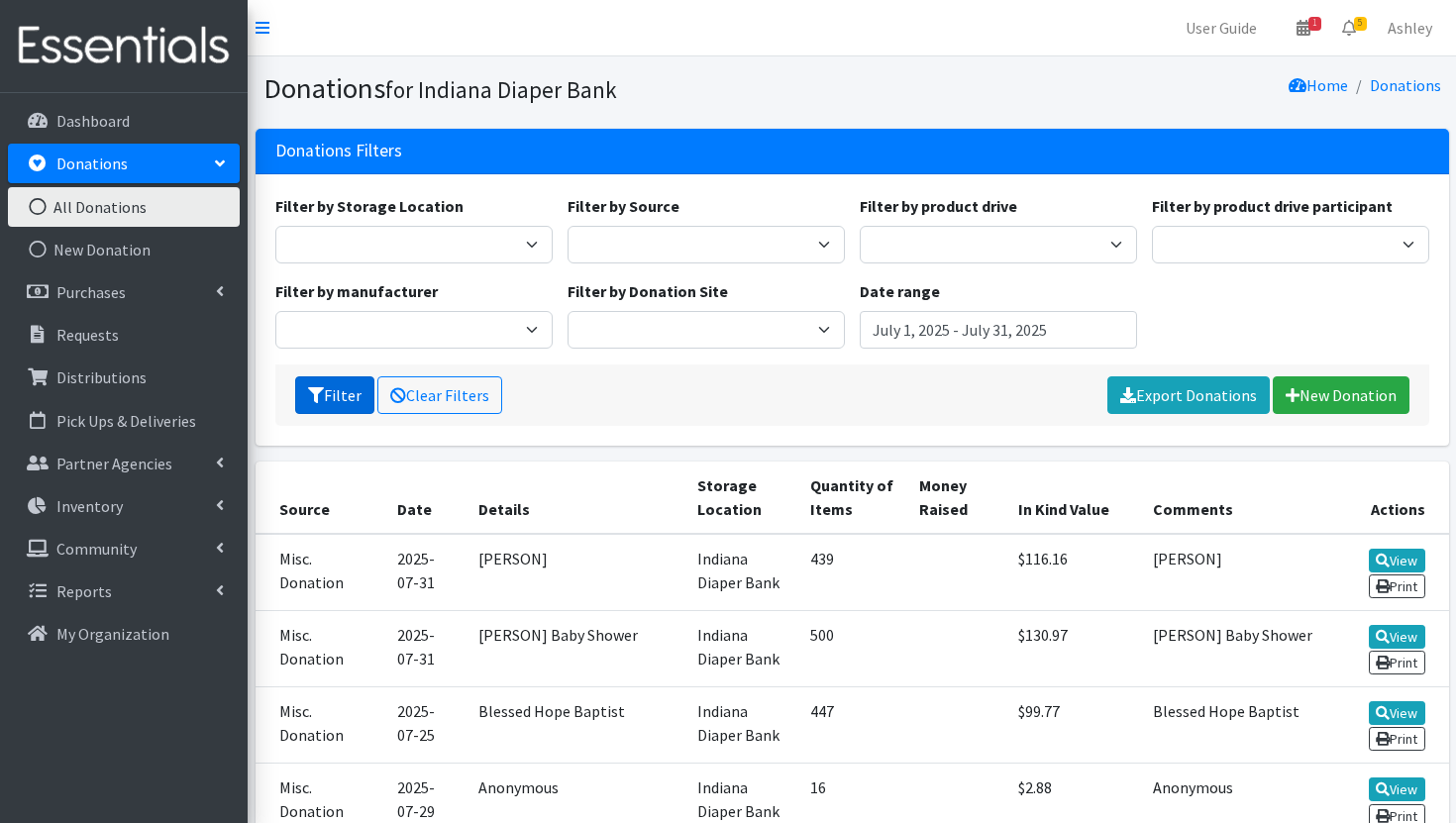 click on "Filter" at bounding box center (335, 395) 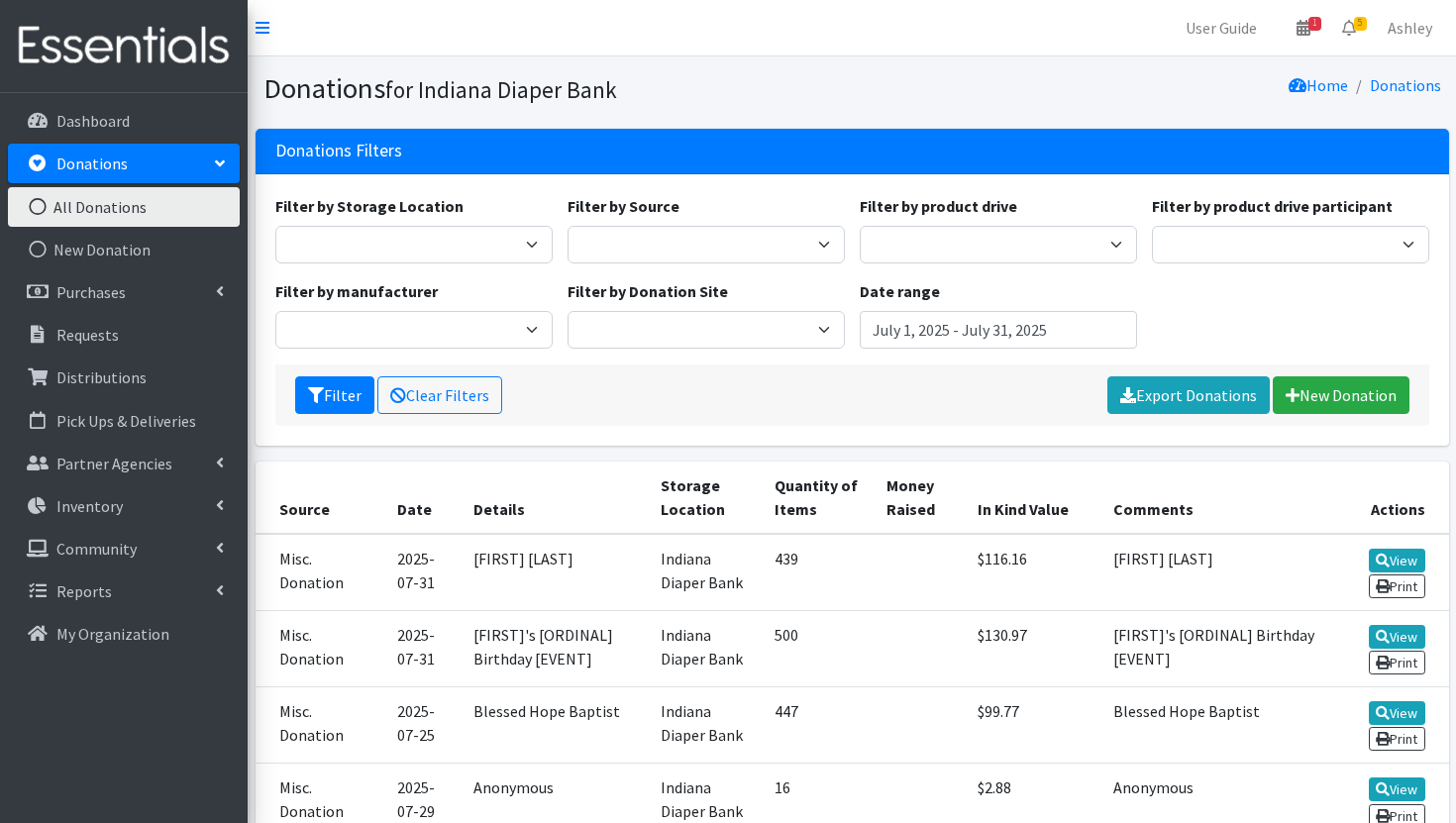 scroll, scrollTop: 0, scrollLeft: 0, axis: both 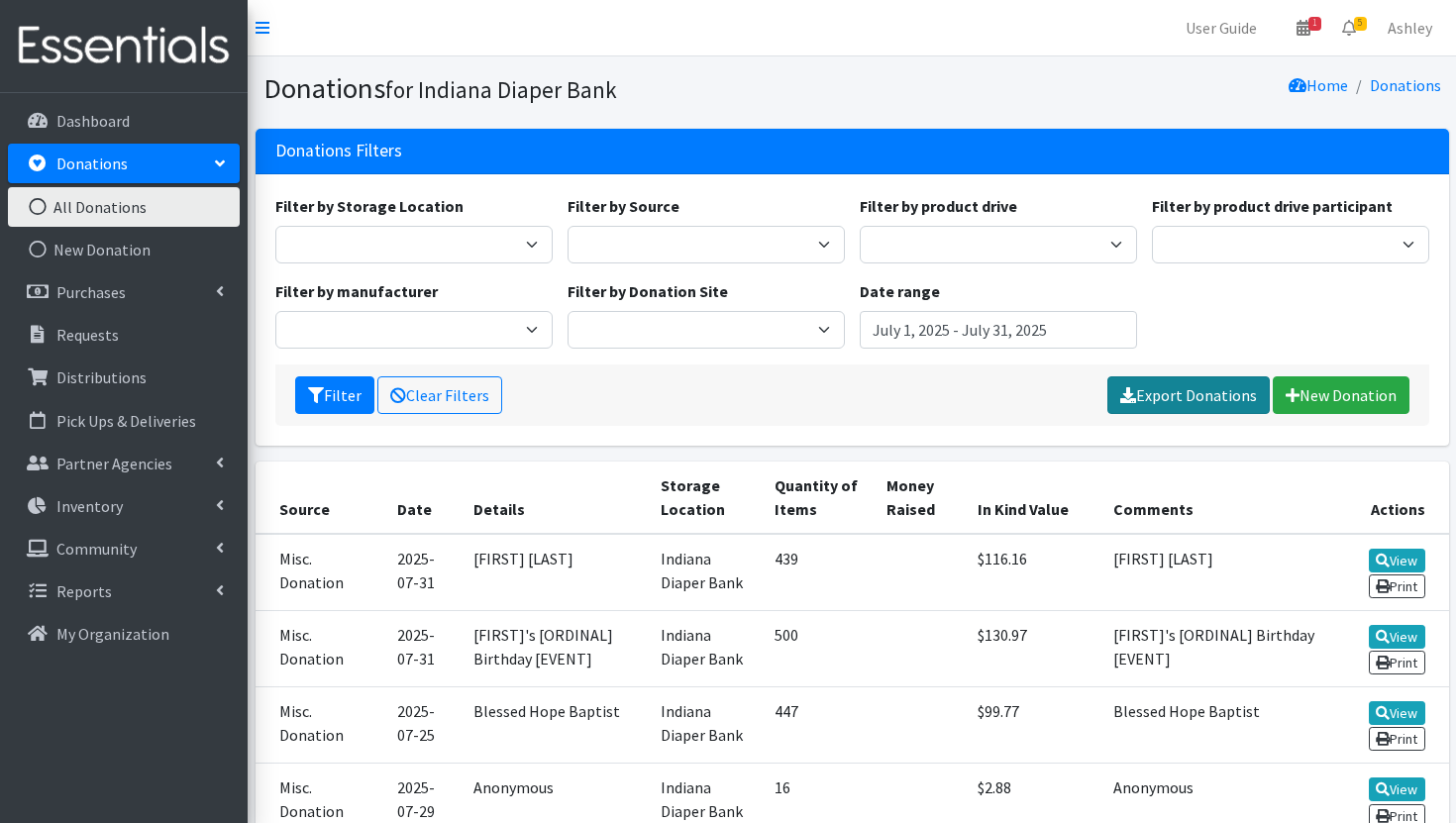 click on "Export Donations" at bounding box center [1189, 395] 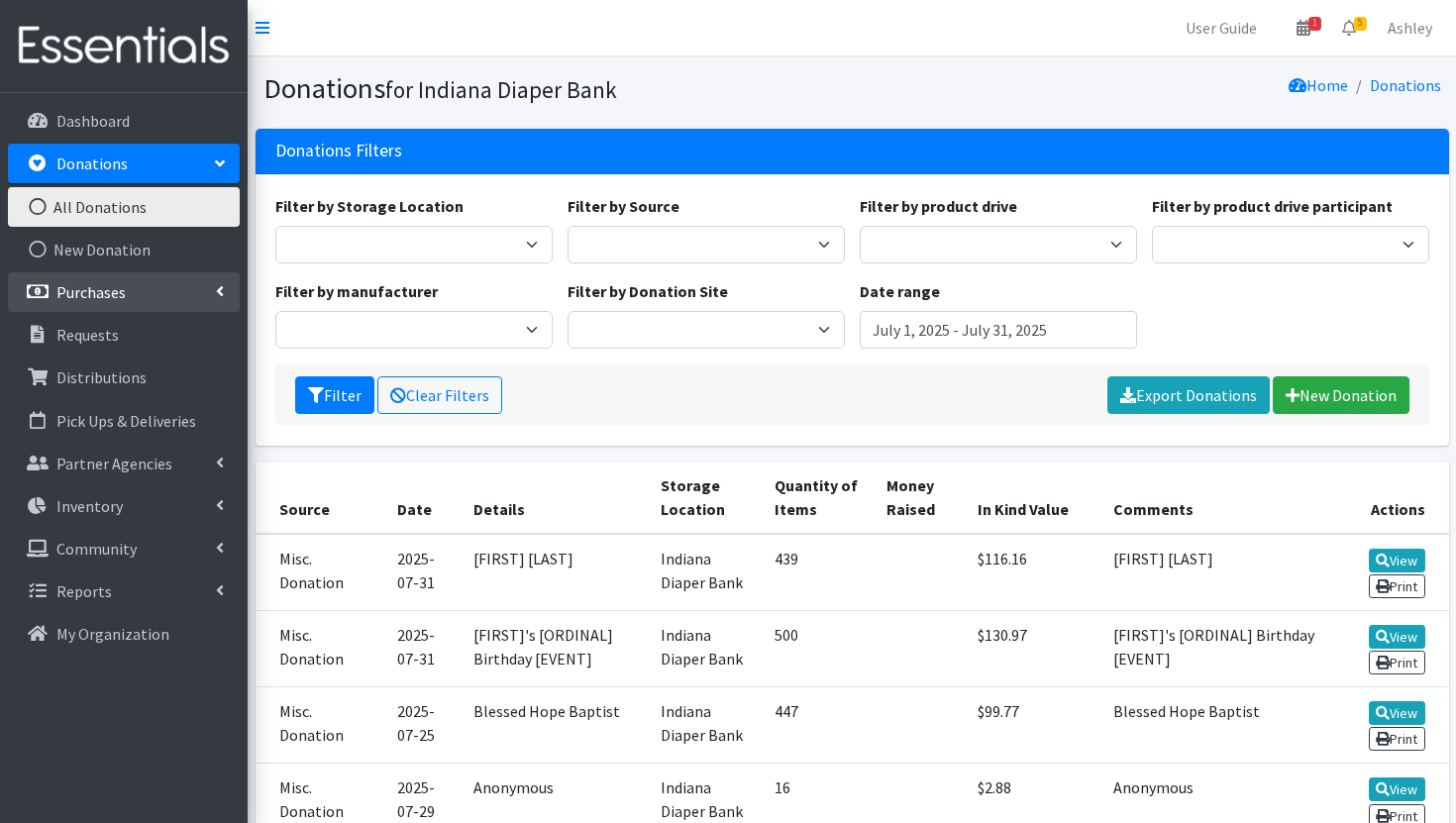 click on "Purchases" at bounding box center [124, 292] 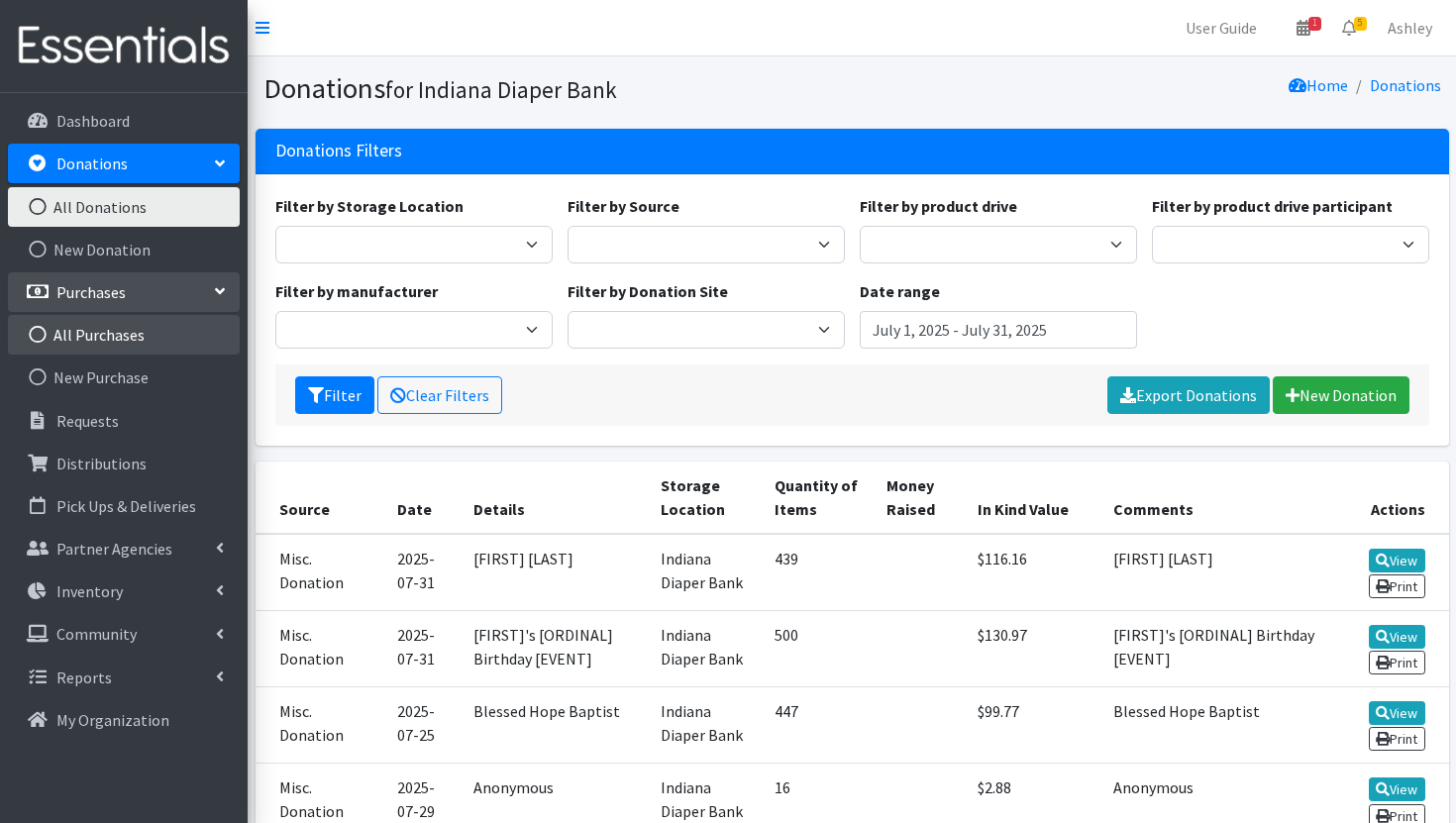 click on "All Purchases" at bounding box center (124, 335) 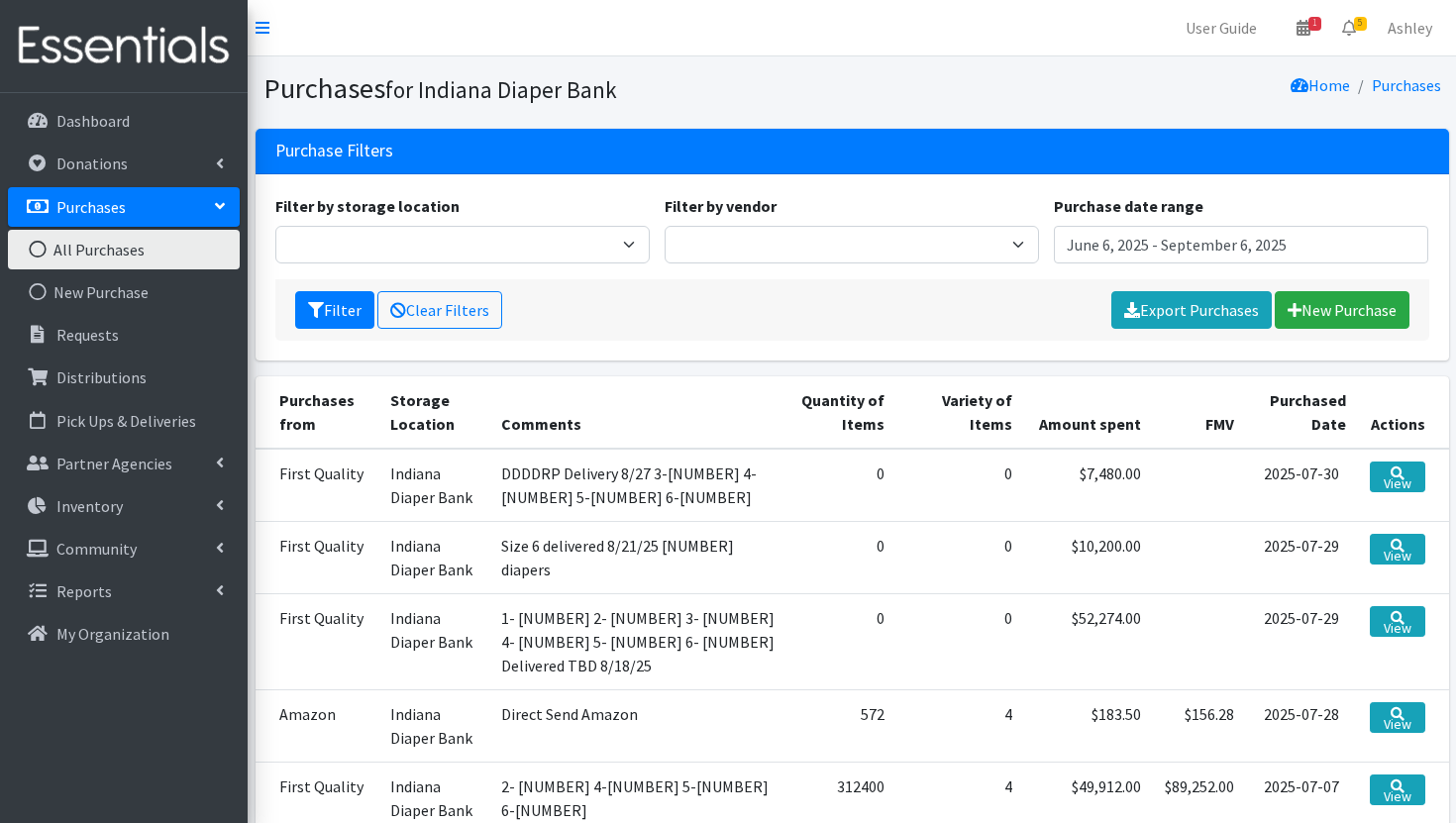 scroll, scrollTop: 0, scrollLeft: 0, axis: both 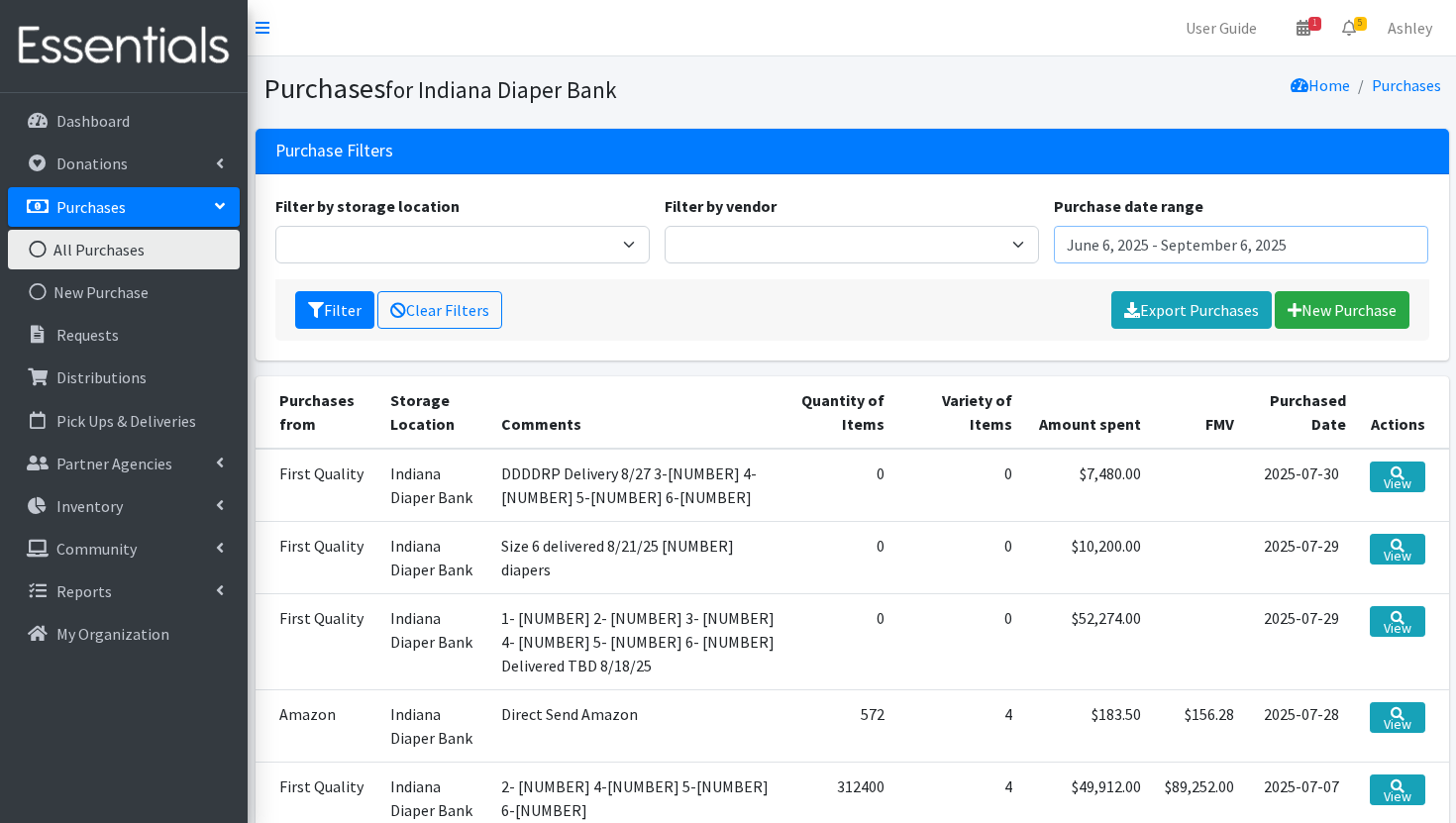 click on "June 6, 2025 - September 6, 2025" at bounding box center [1241, 245] 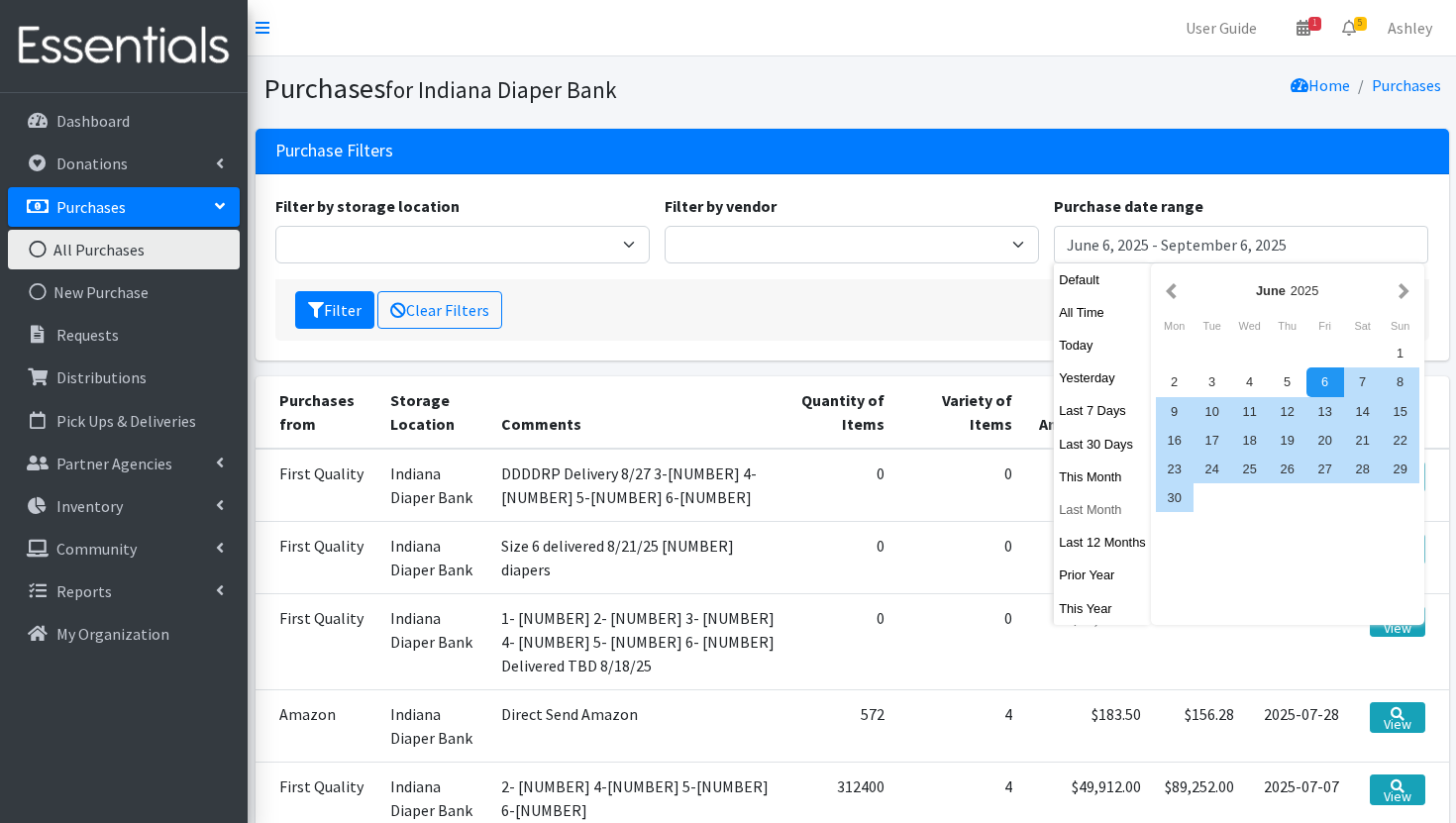 click on "Last Month" at bounding box center [1102, 509] 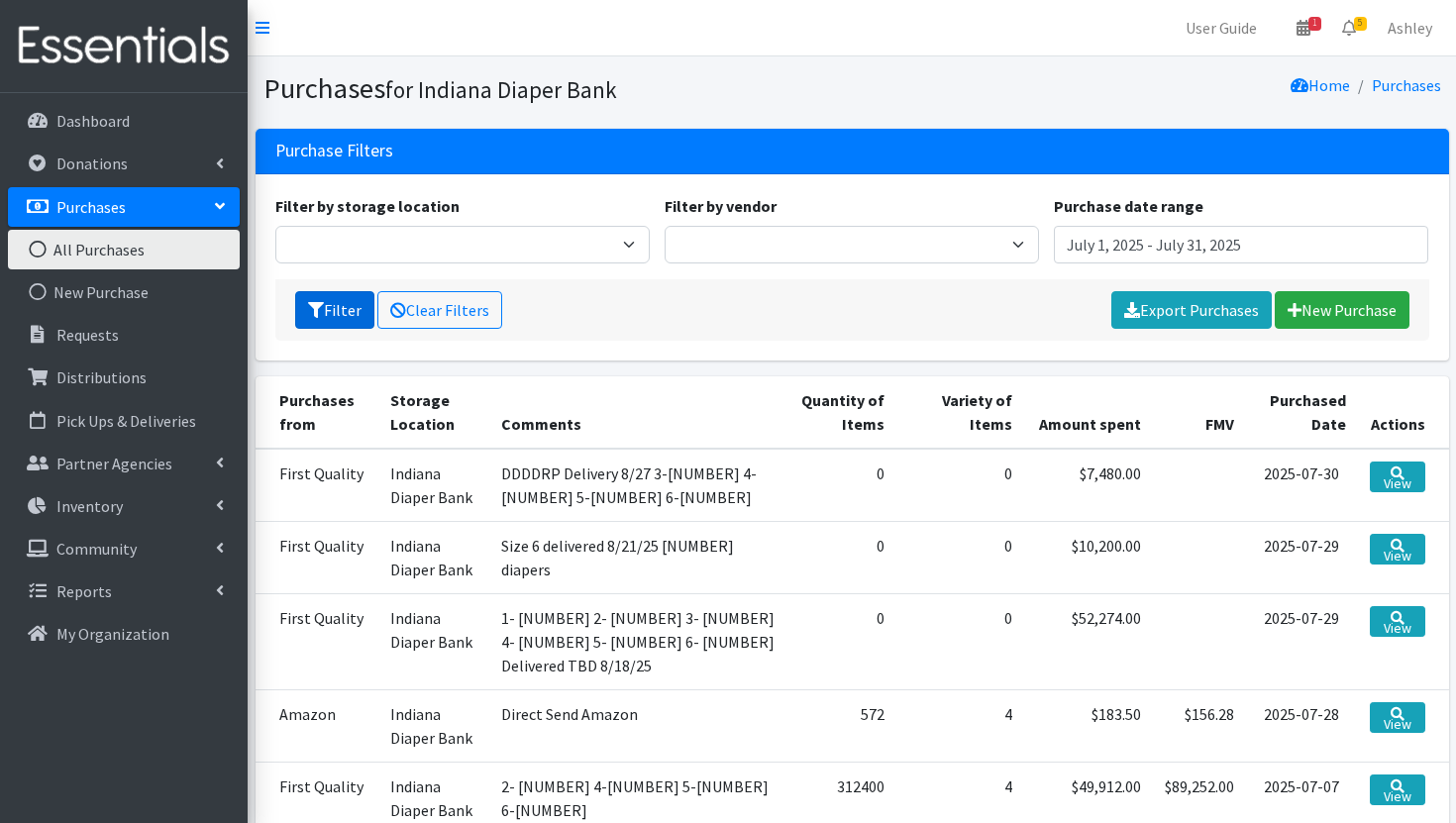 click on "Filter" at bounding box center [335, 310] 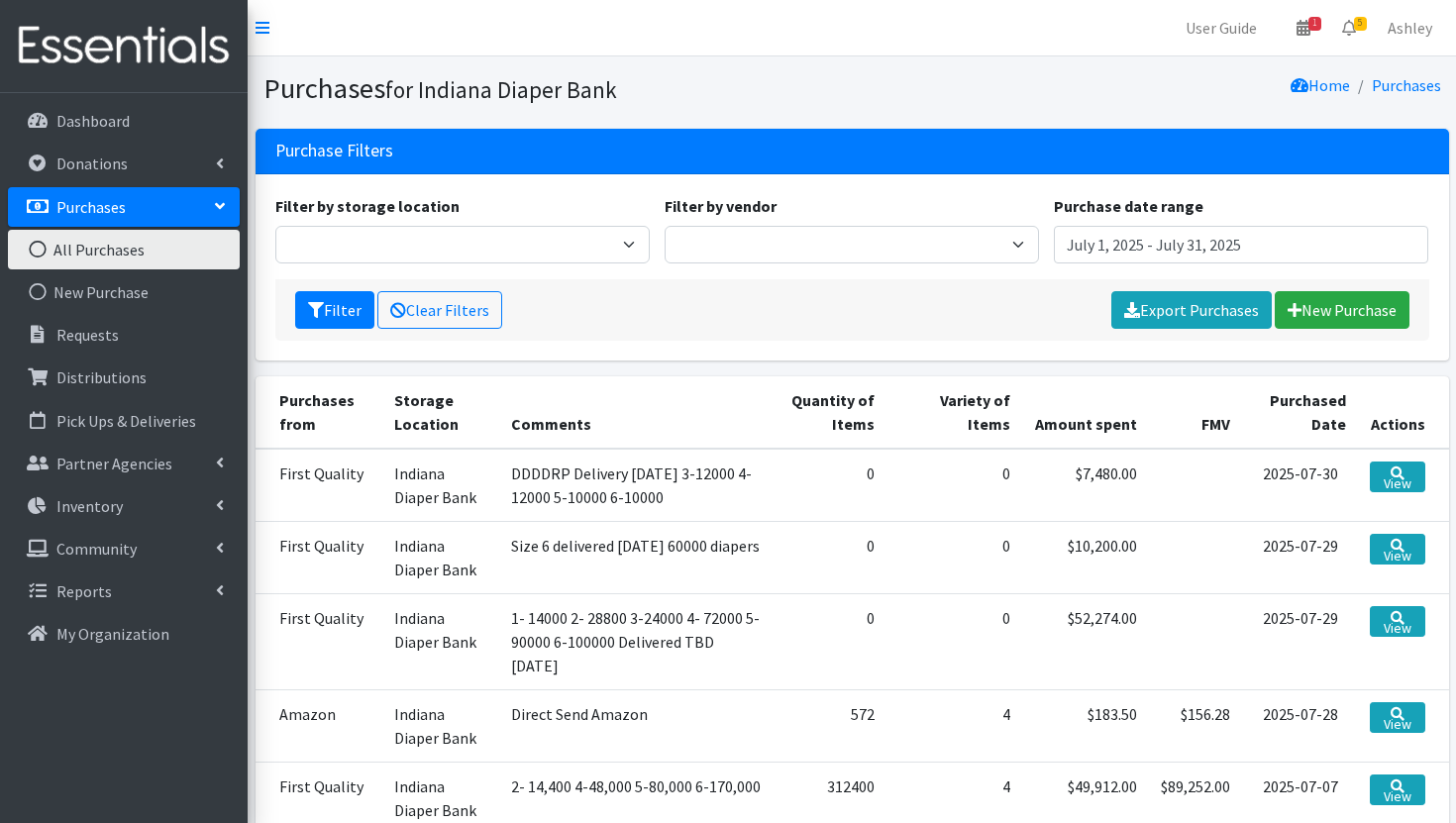 scroll, scrollTop: 0, scrollLeft: 0, axis: both 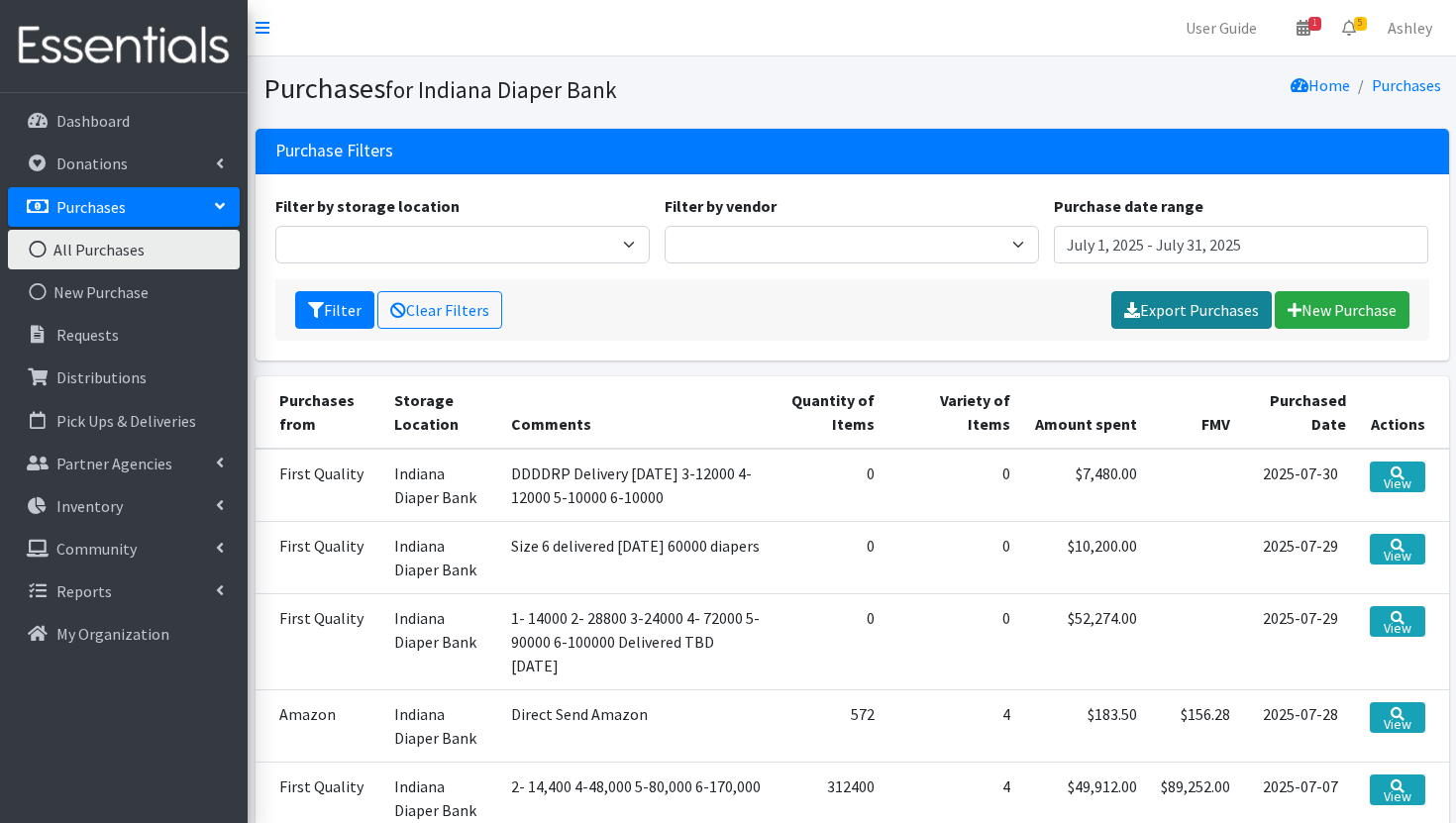click on "Export Purchases" at bounding box center (1192, 310) 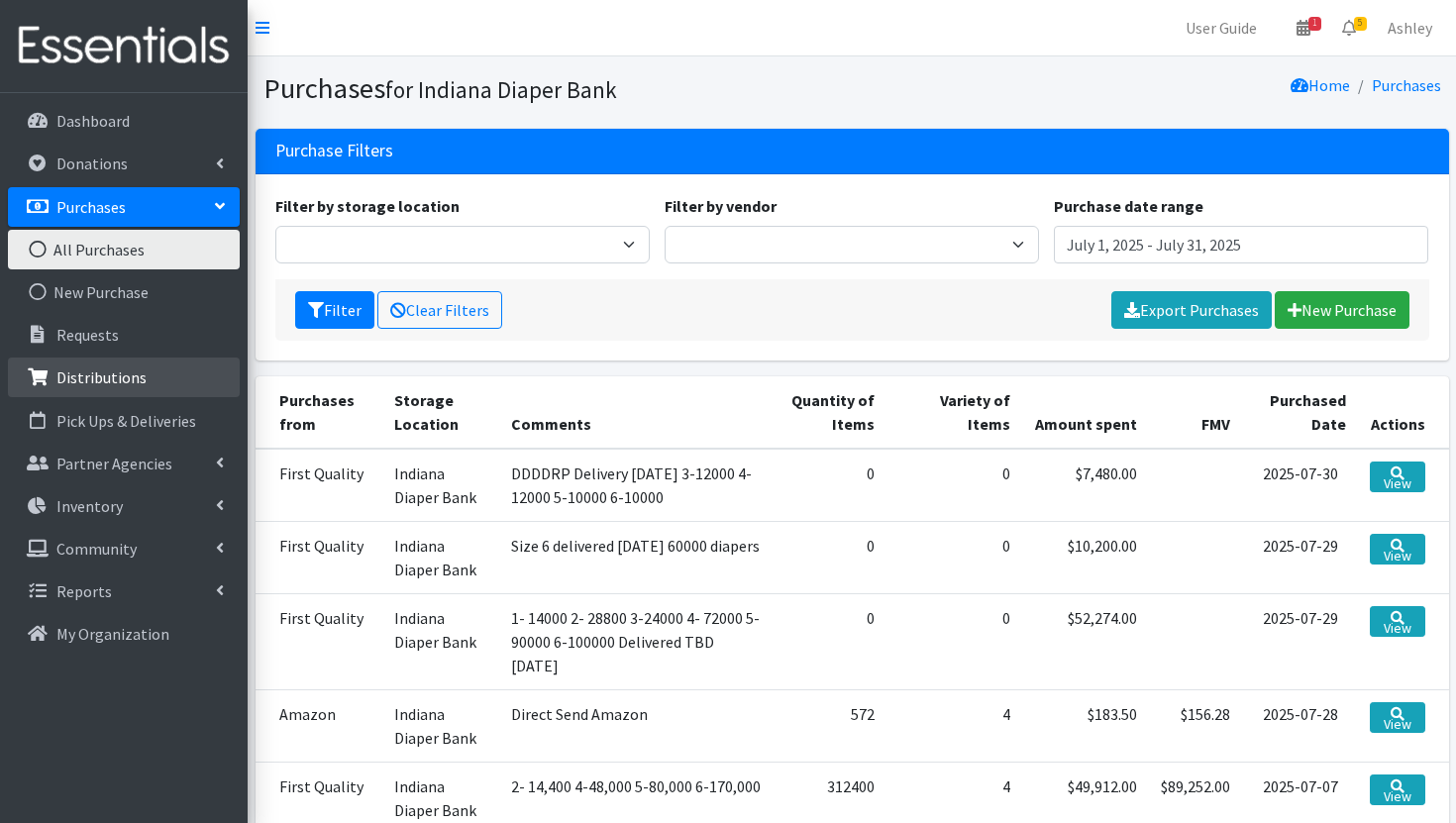 click on "Distributions" at bounding box center (124, 377) 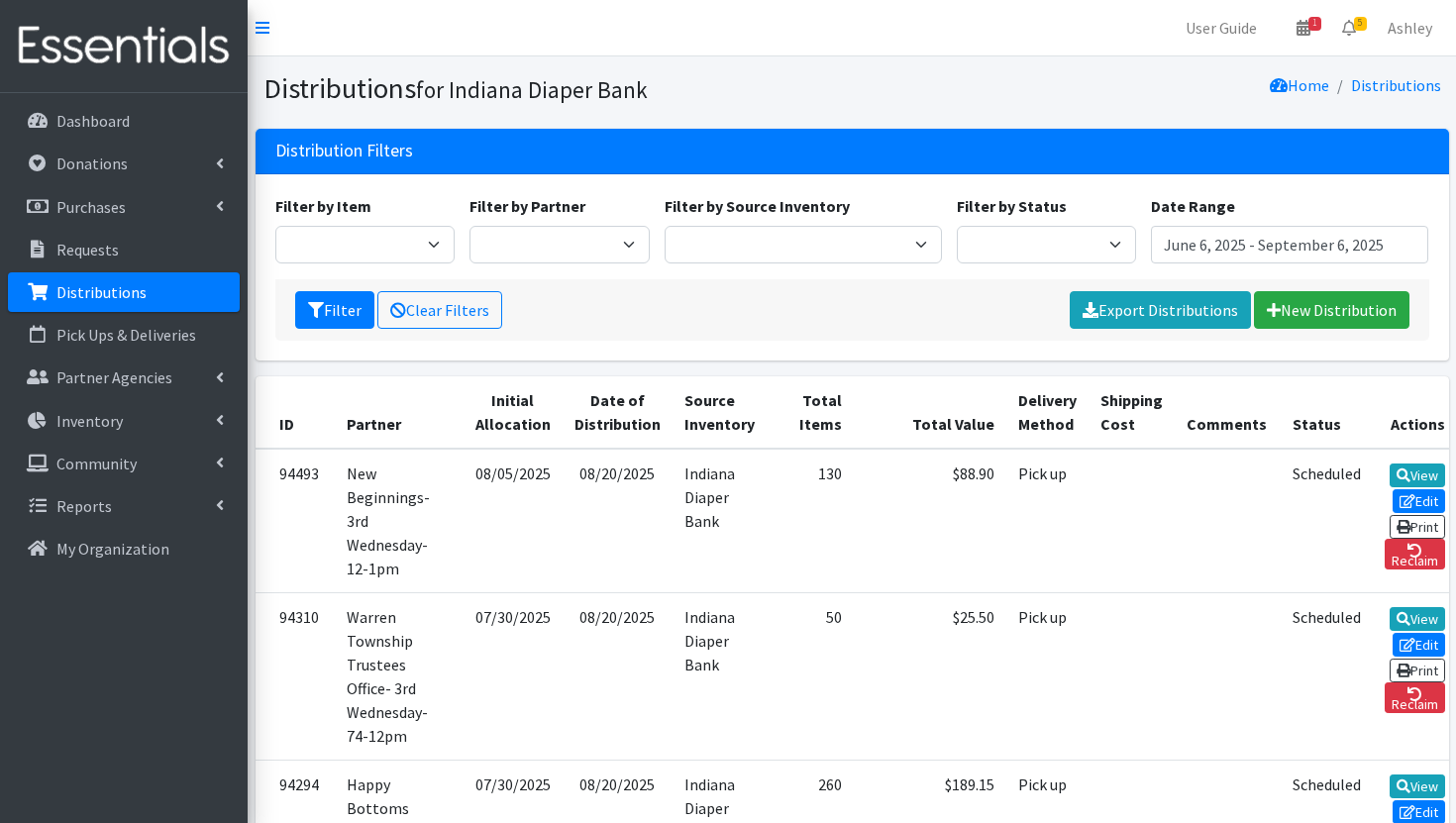 scroll, scrollTop: 0, scrollLeft: 0, axis: both 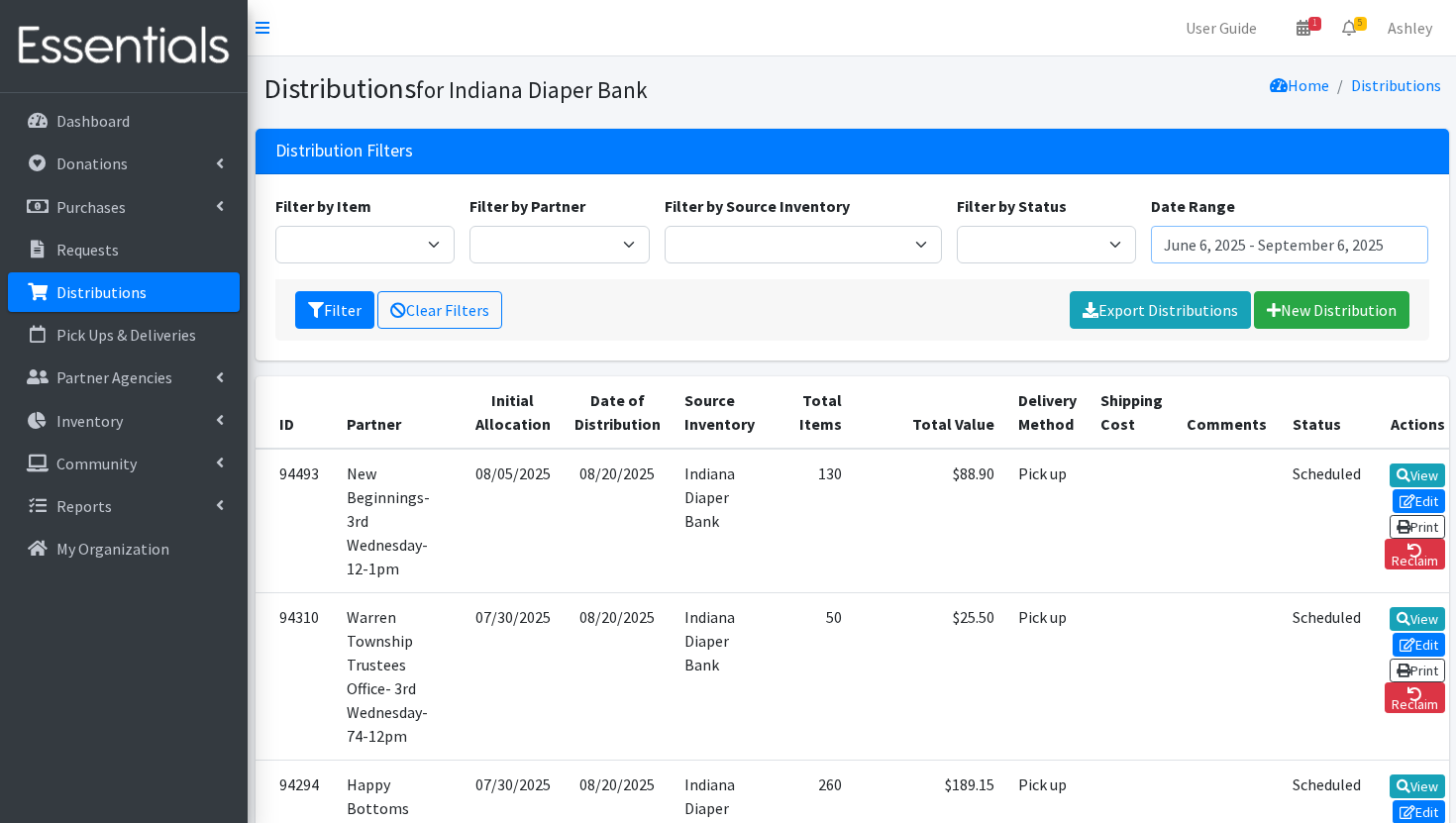 click on "June 6, 2025 - September 6, 2025" at bounding box center (1290, 245) 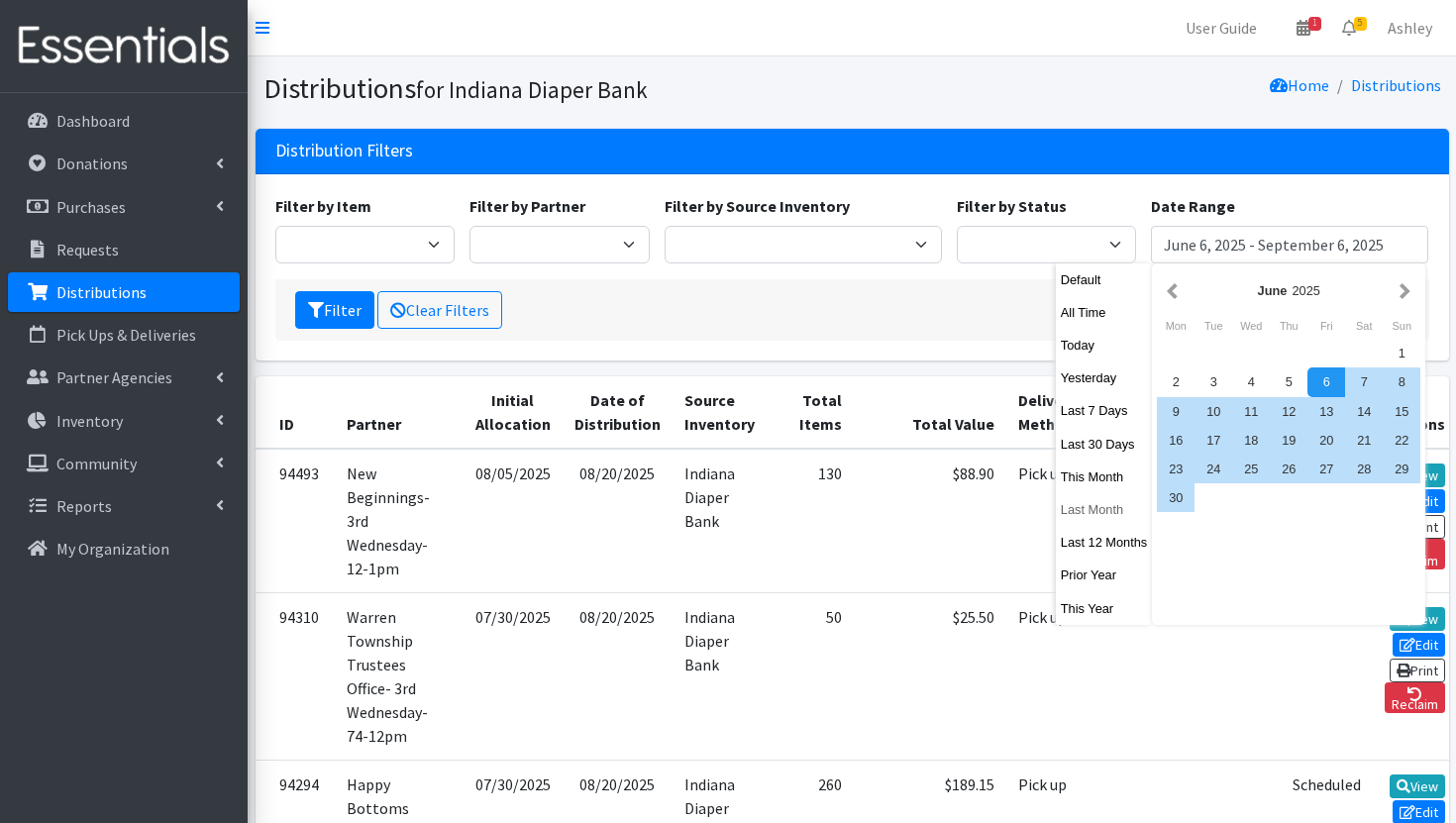 click on "Last Month" at bounding box center (1104, 509) 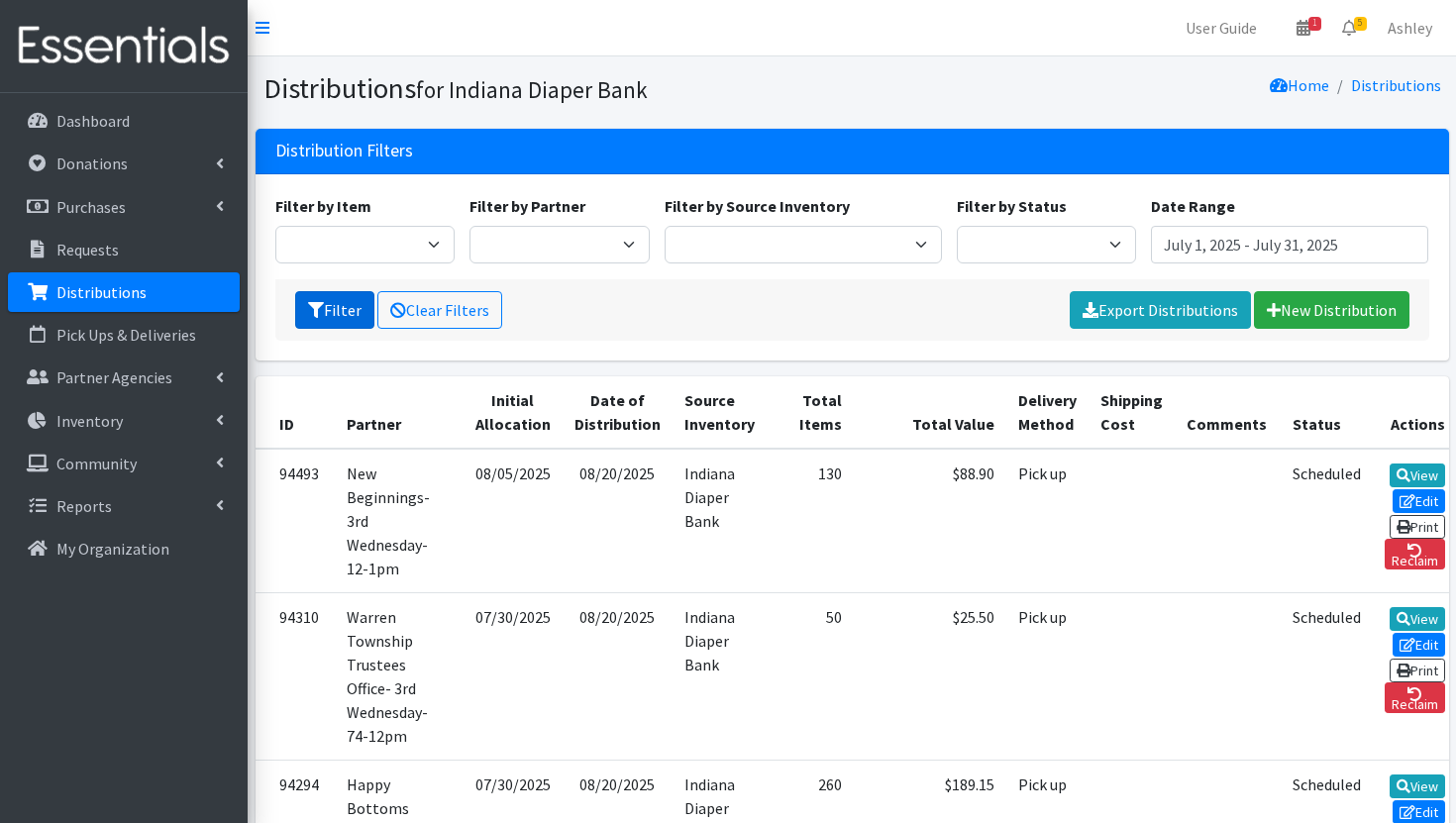 click on "Filter" at bounding box center (335, 310) 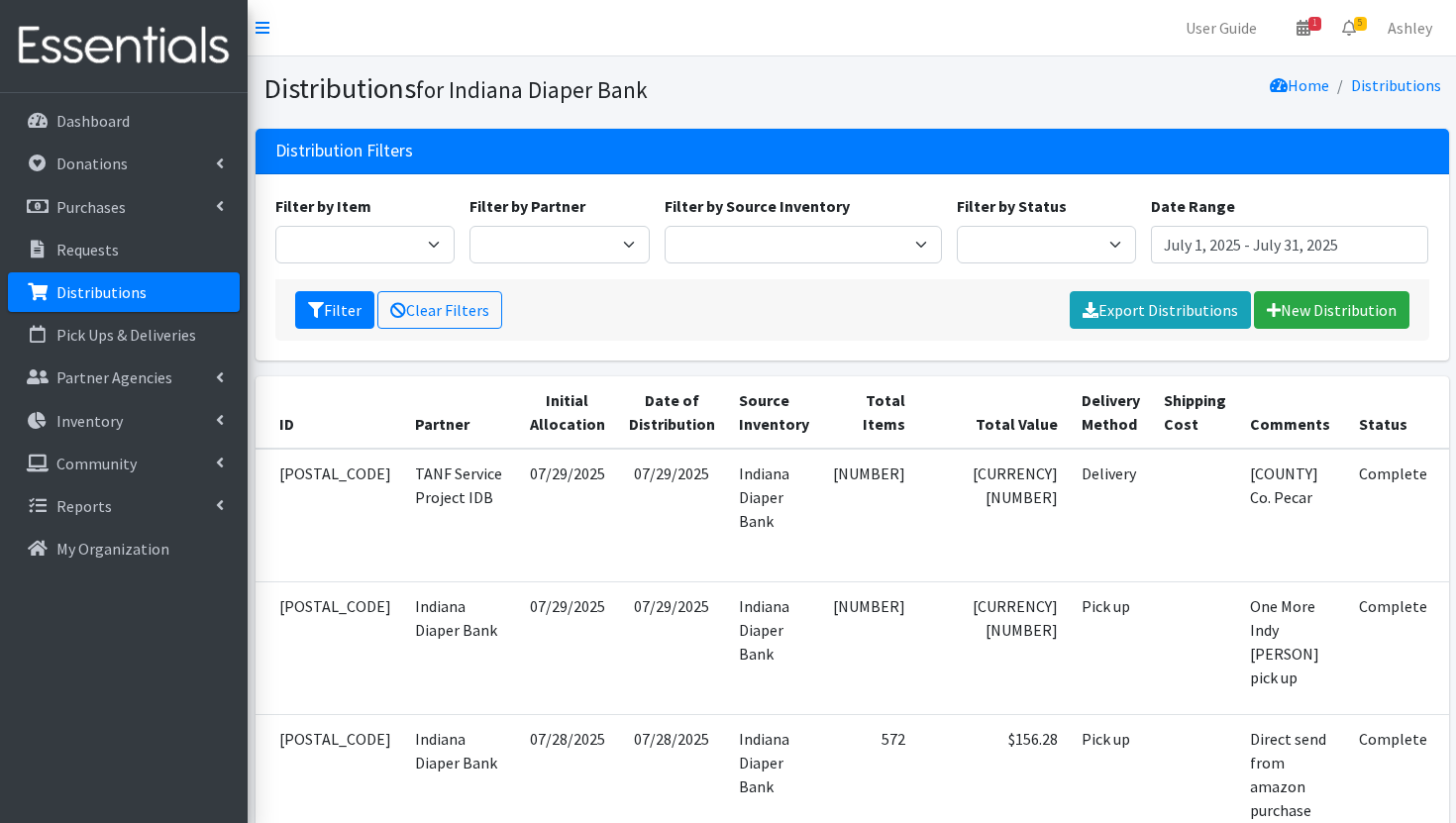 scroll, scrollTop: 0, scrollLeft: 0, axis: both 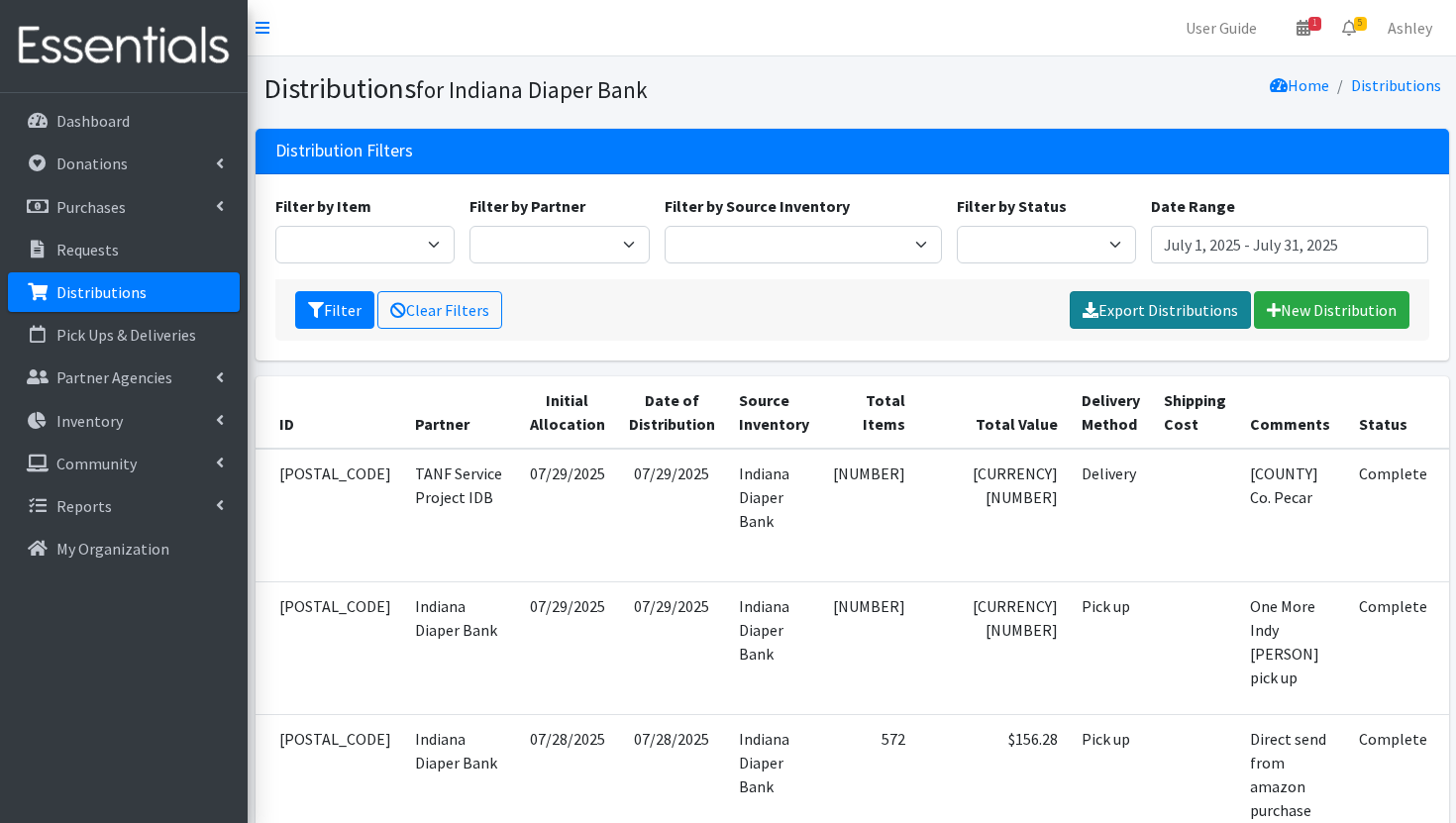 click on "Export Distributions" at bounding box center [1160, 310] 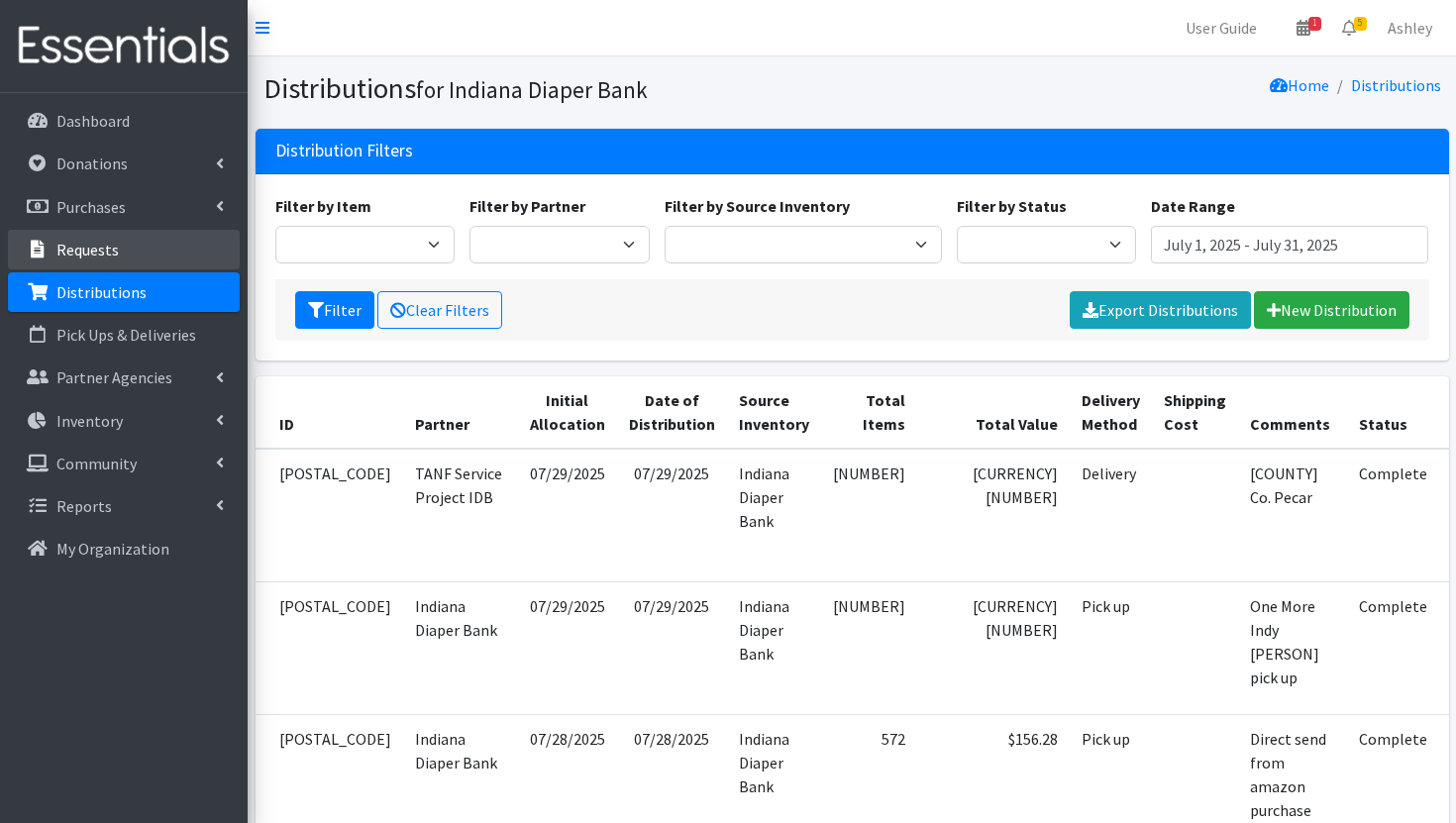 click on "Requests" at bounding box center [124, 250] 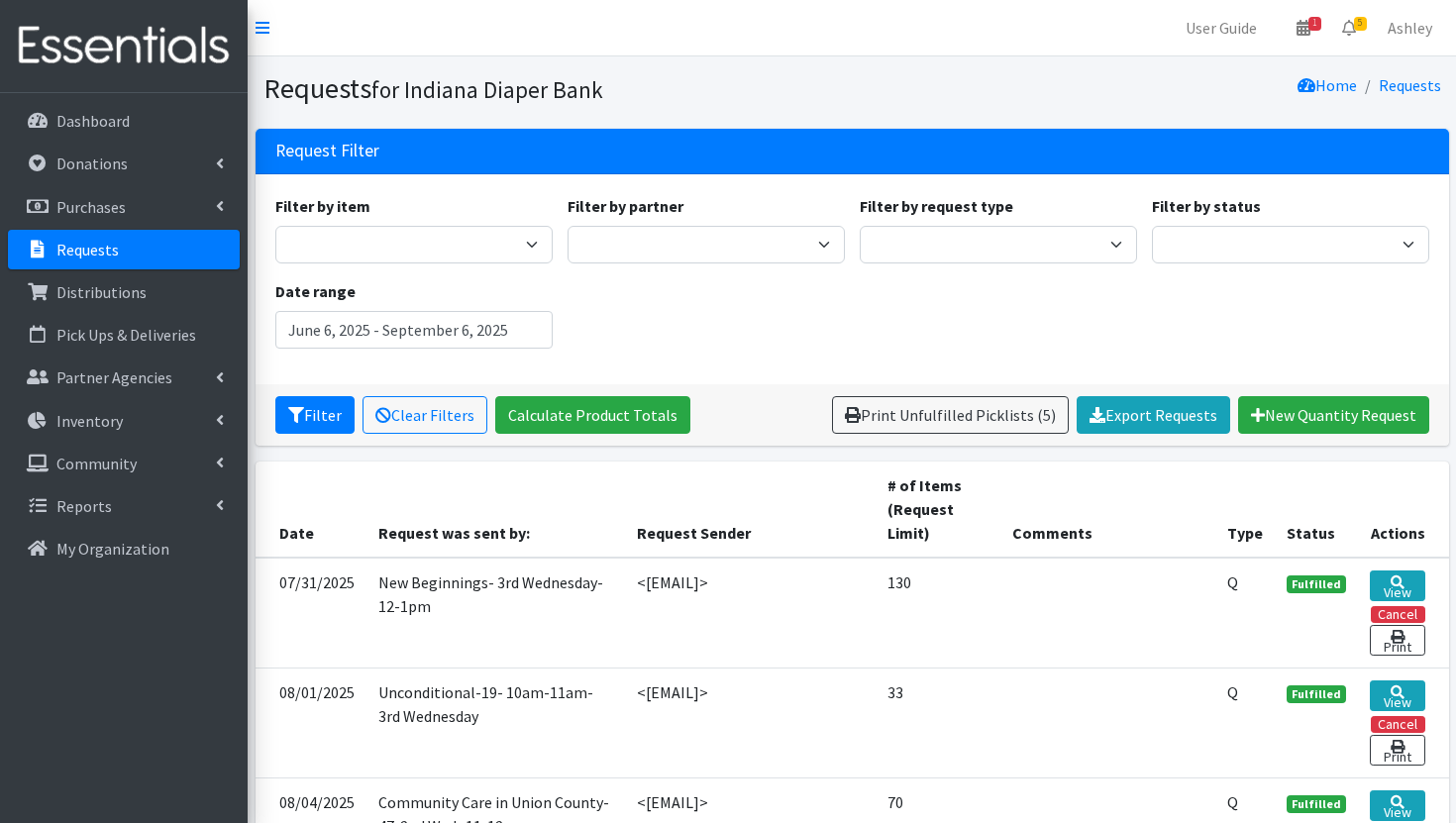 scroll, scrollTop: 0, scrollLeft: 0, axis: both 